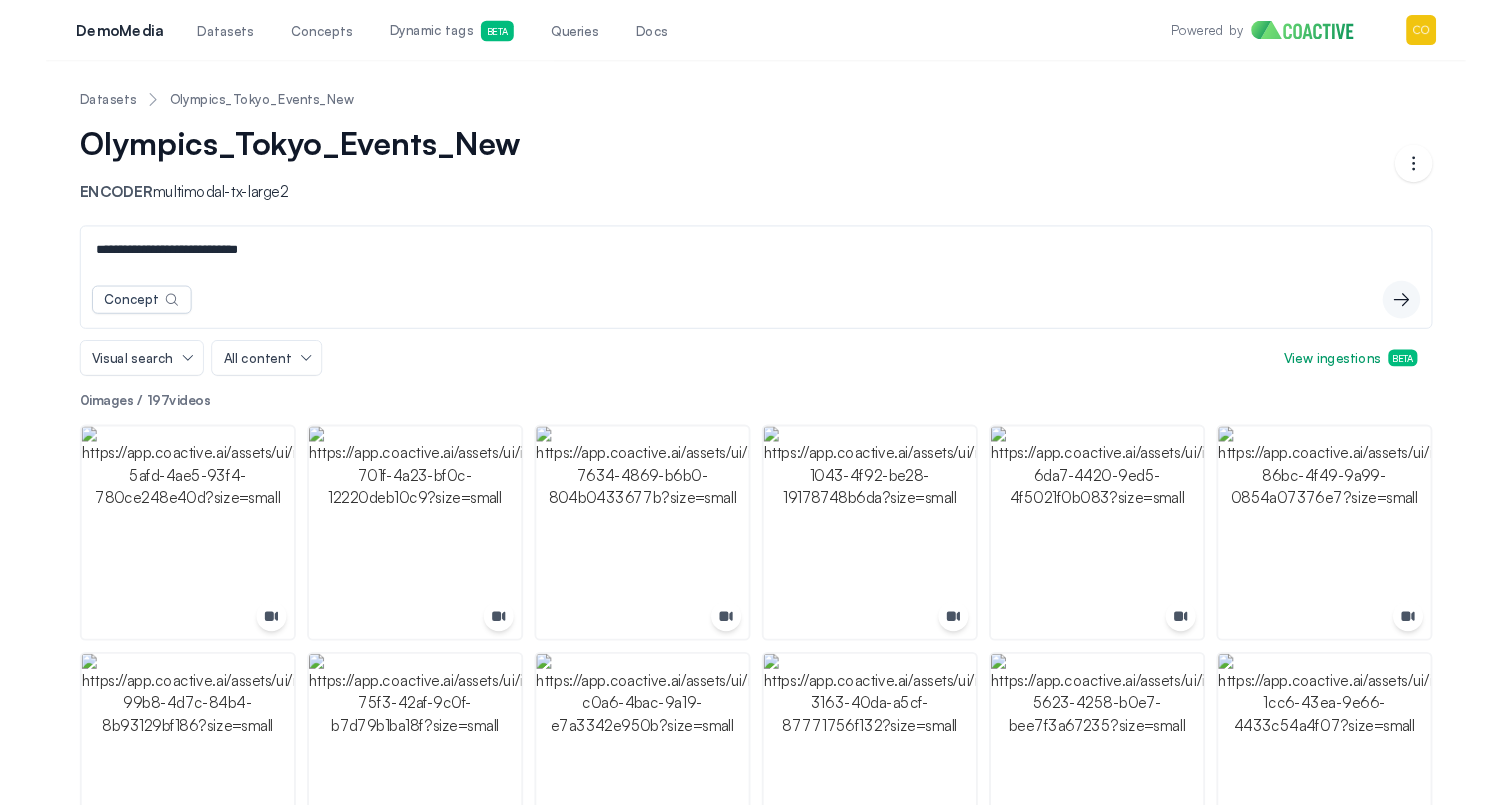 scroll, scrollTop: 0, scrollLeft: 0, axis: both 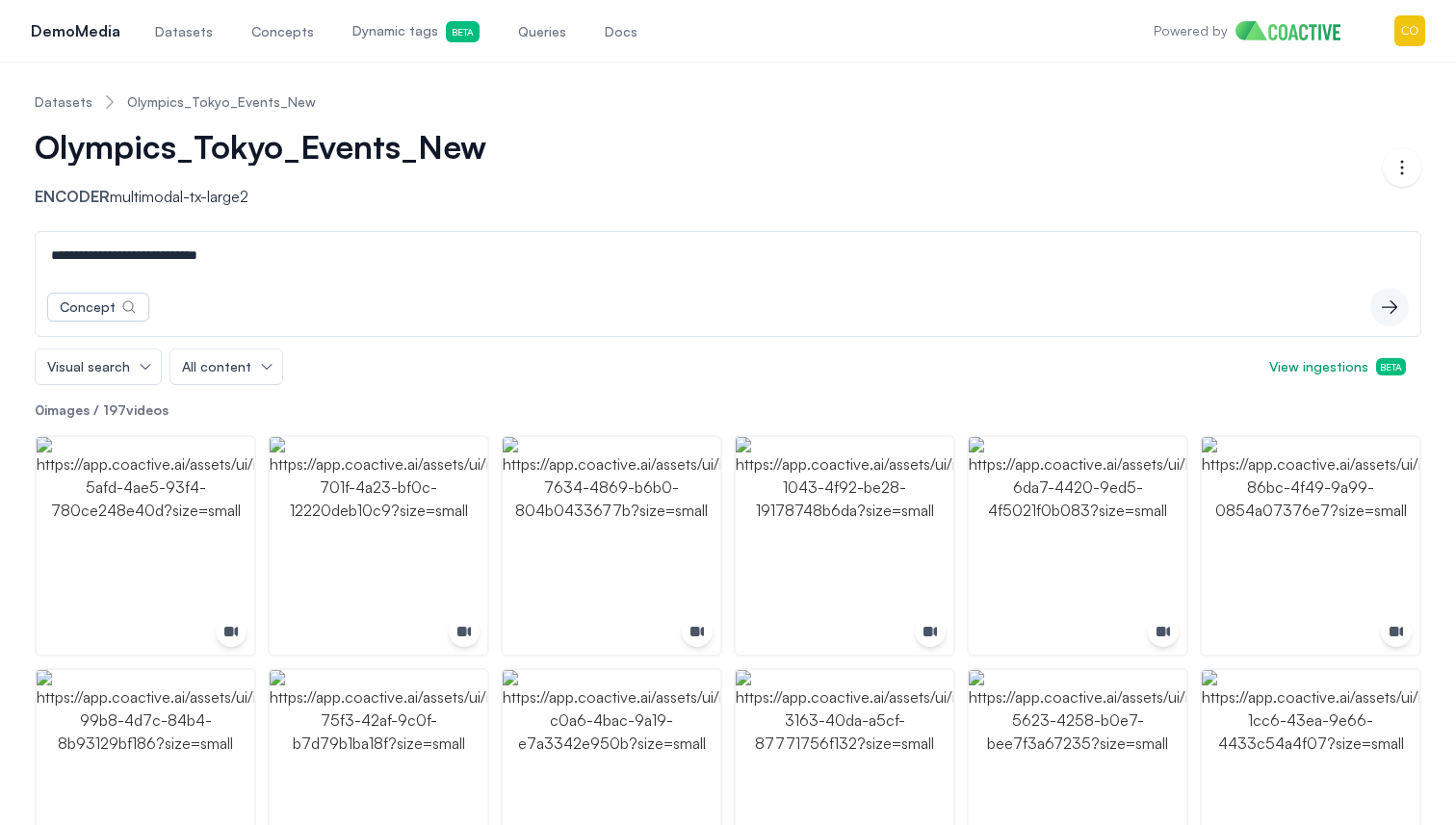 click on "Olympics_Tokyo_Events_New" at bounding box center [221, 102] 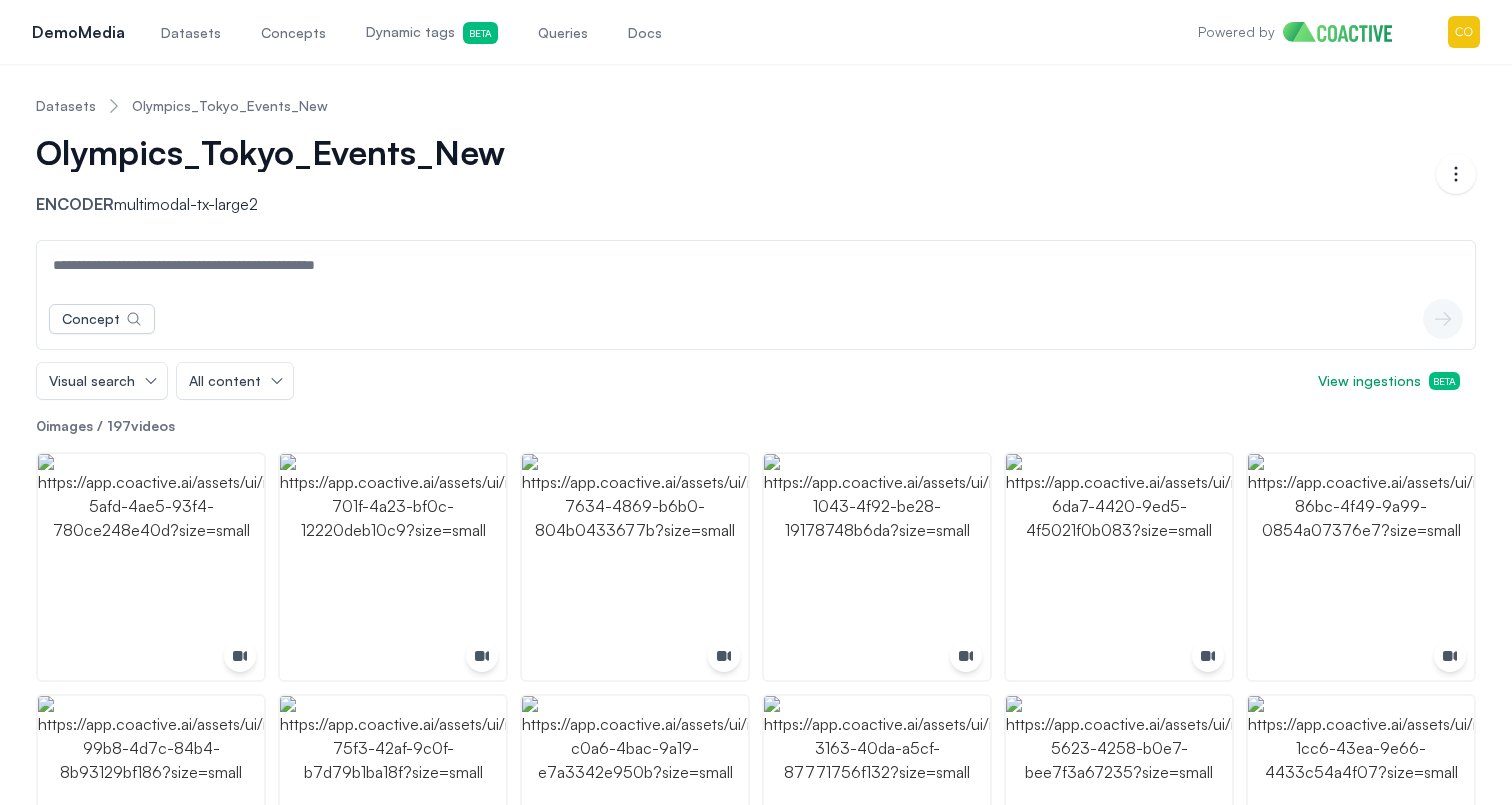 click at bounding box center [756, 265] 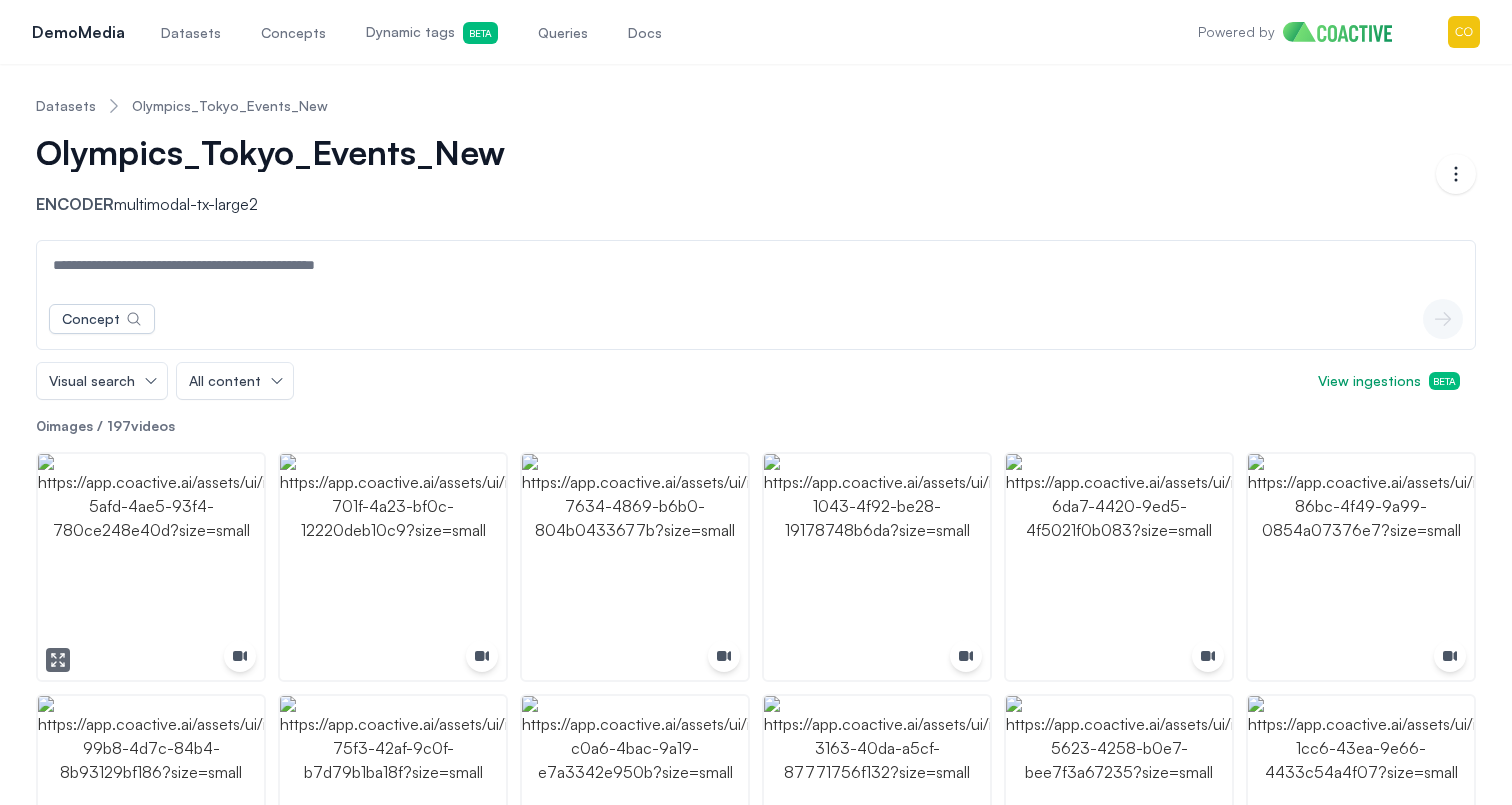 click at bounding box center [151, 567] 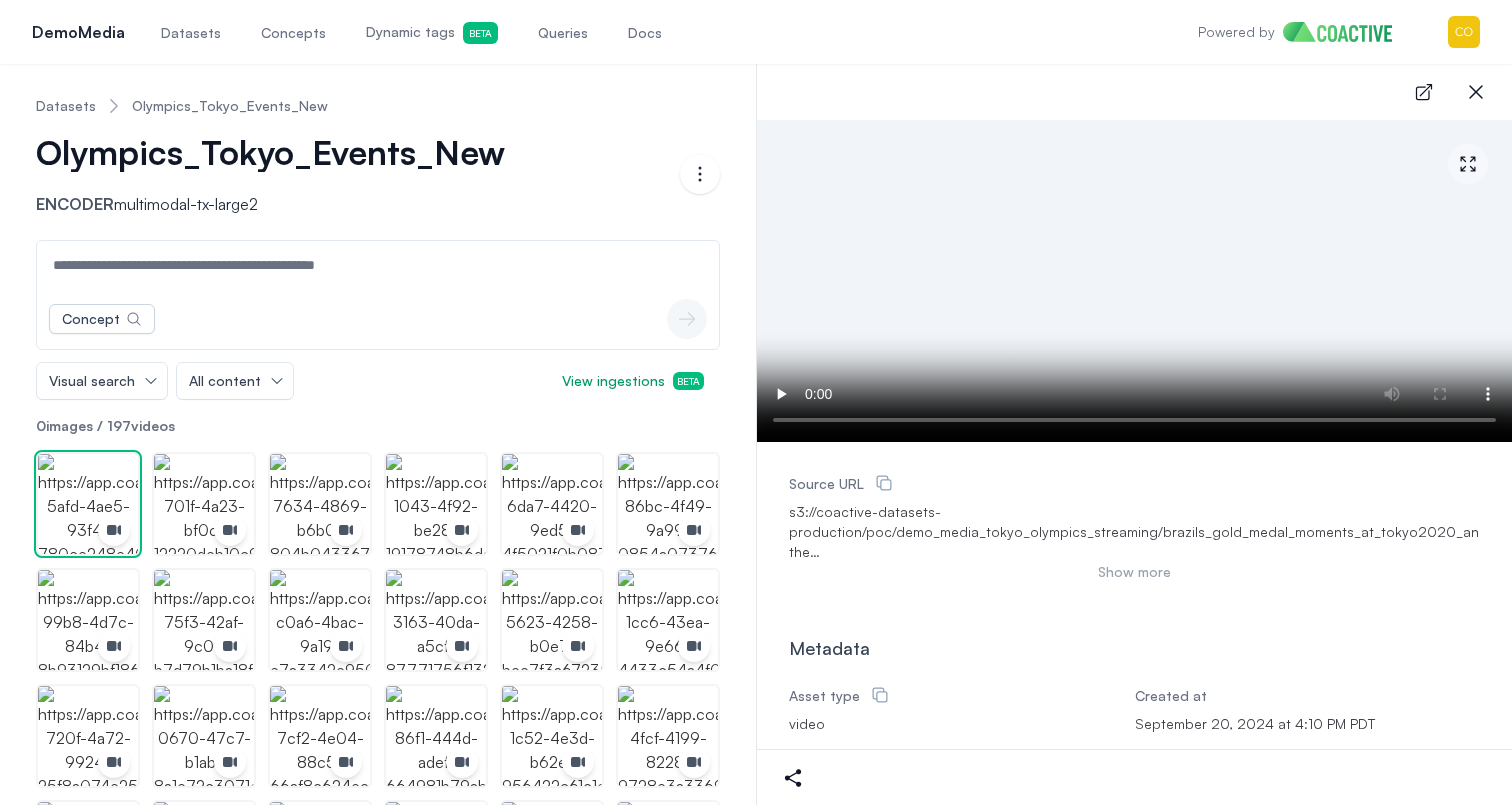 click on "Docs" at bounding box center [645, 32] 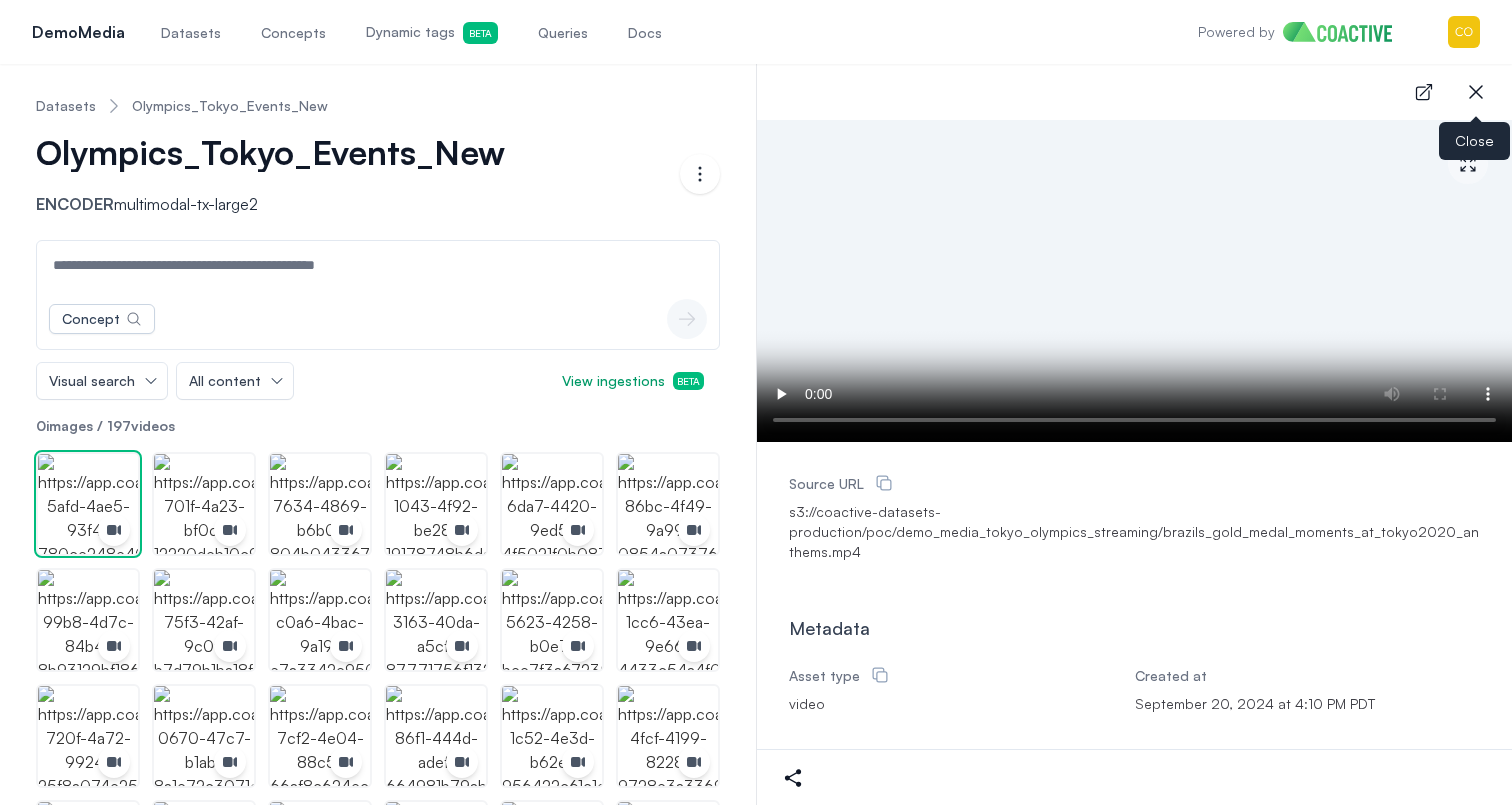 click 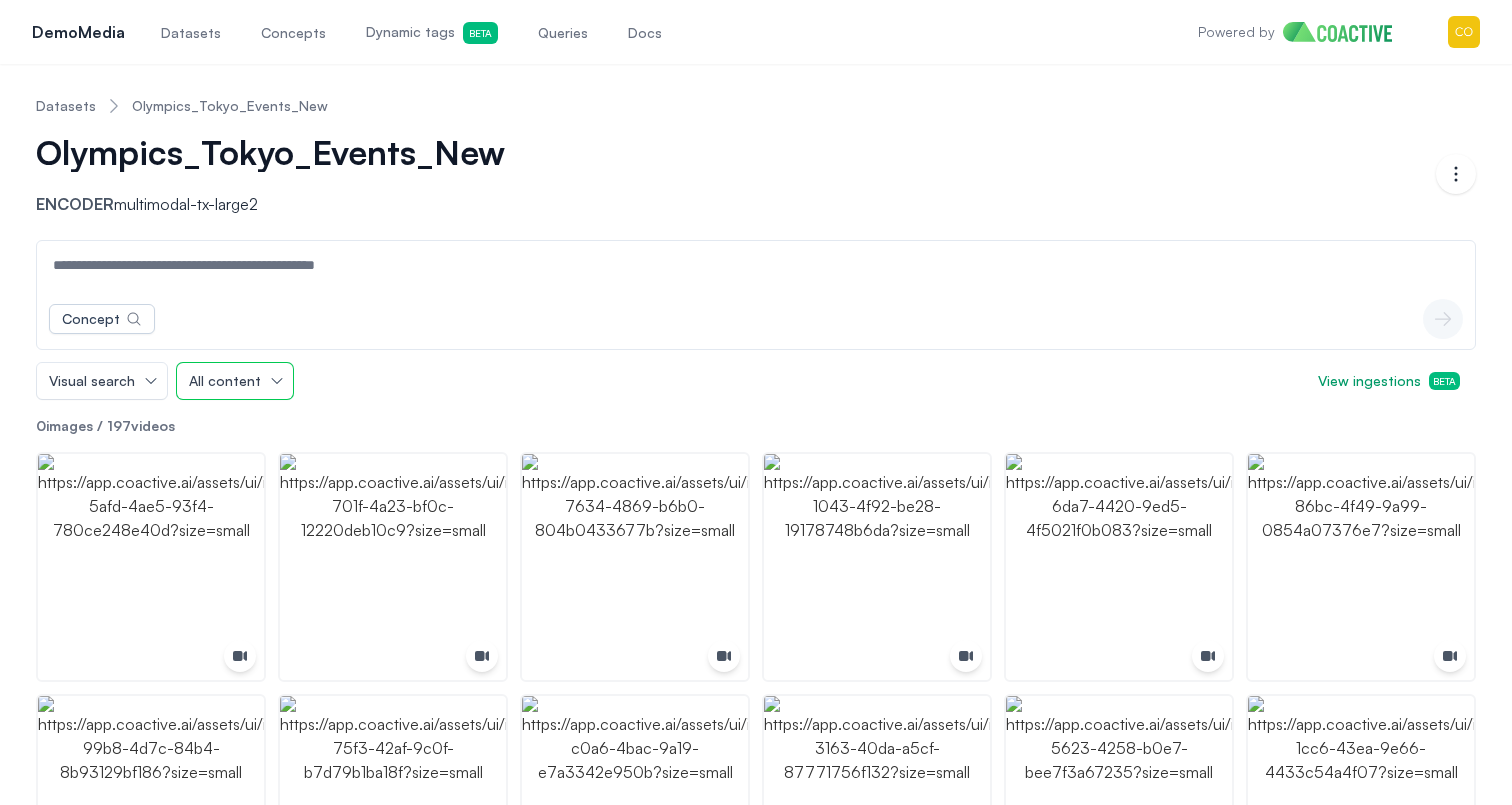 click on "All content" at bounding box center [235, 381] 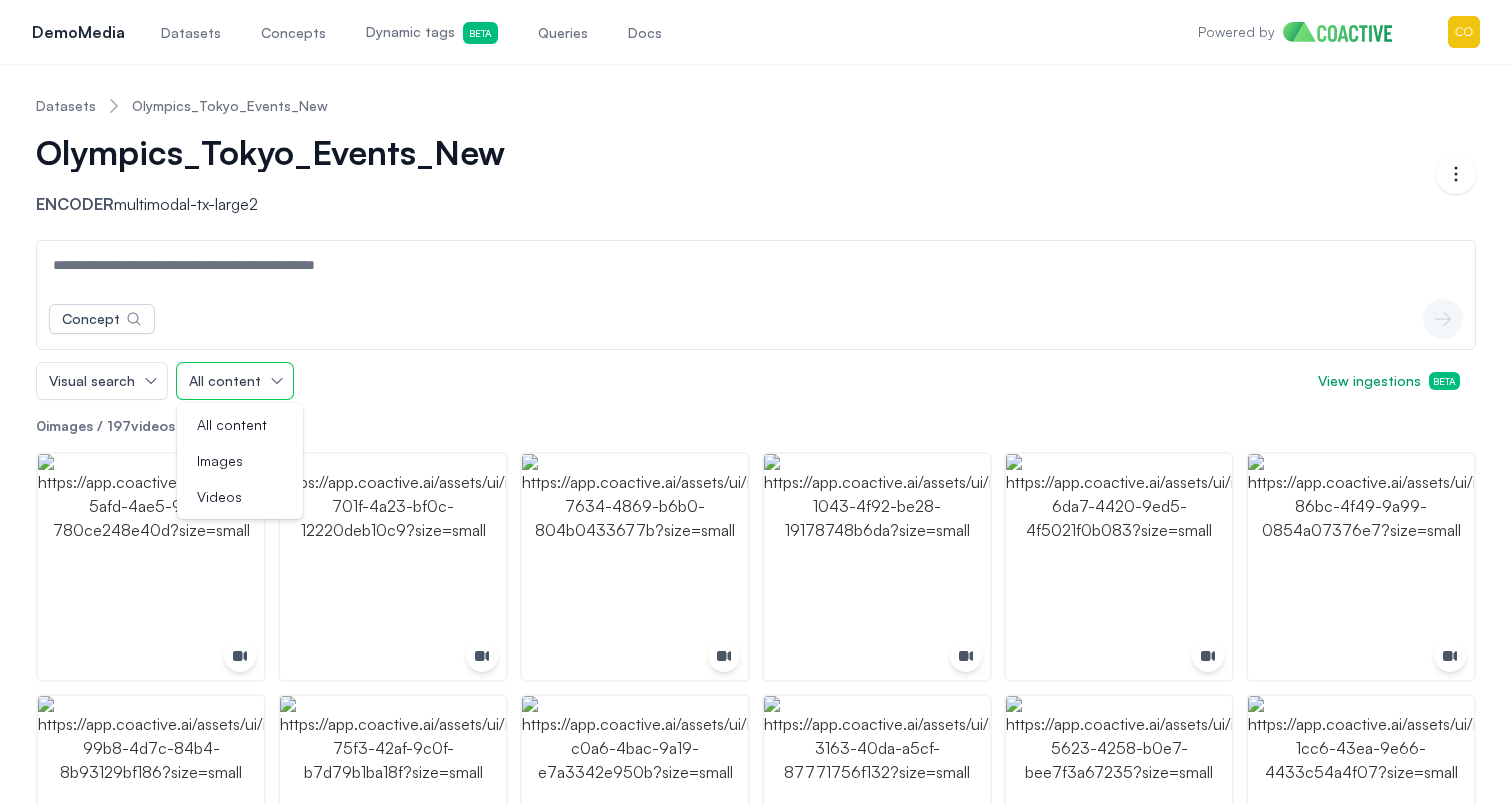 click on "All content" at bounding box center [235, 381] 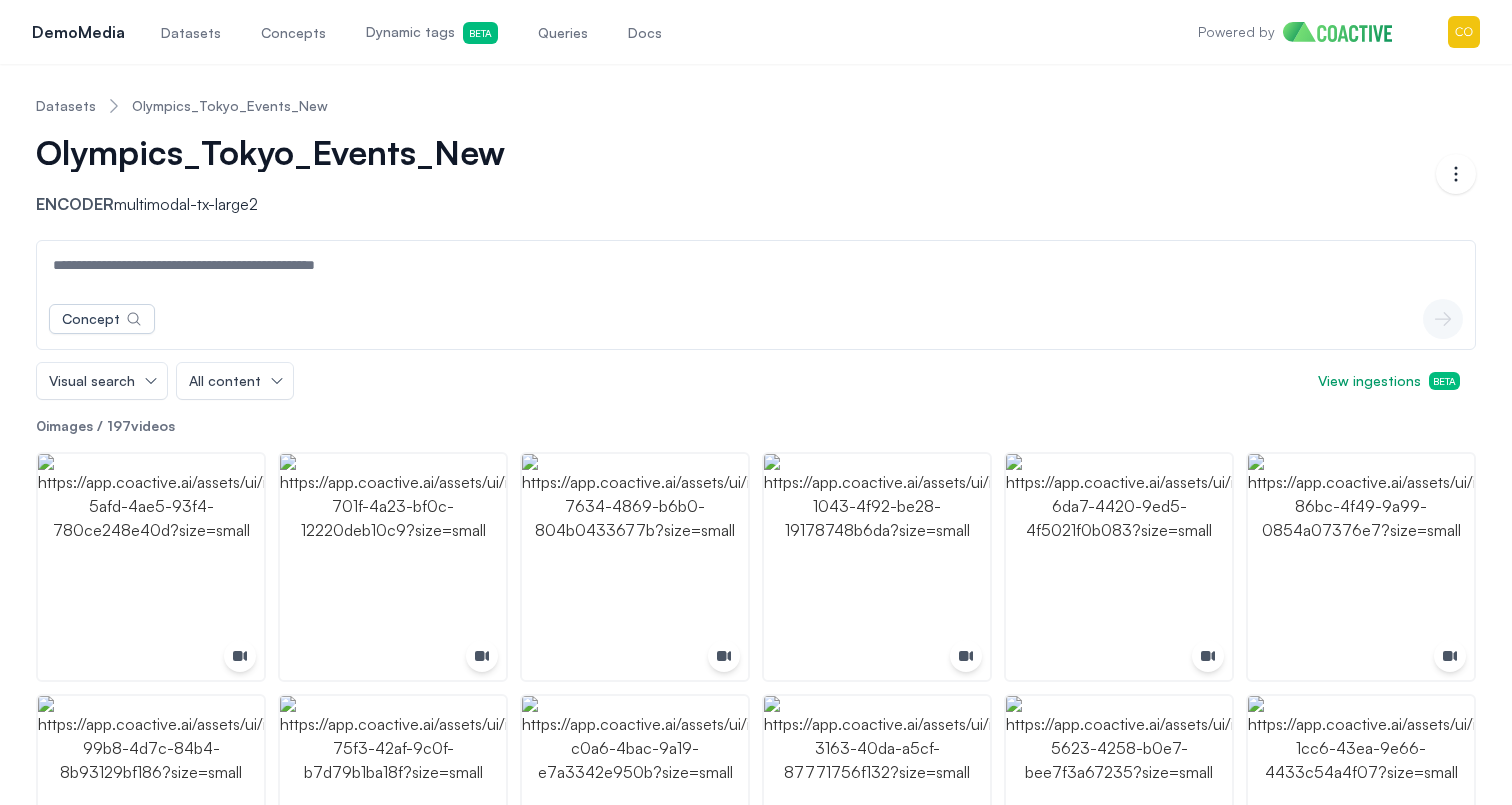 click at bounding box center [756, 265] 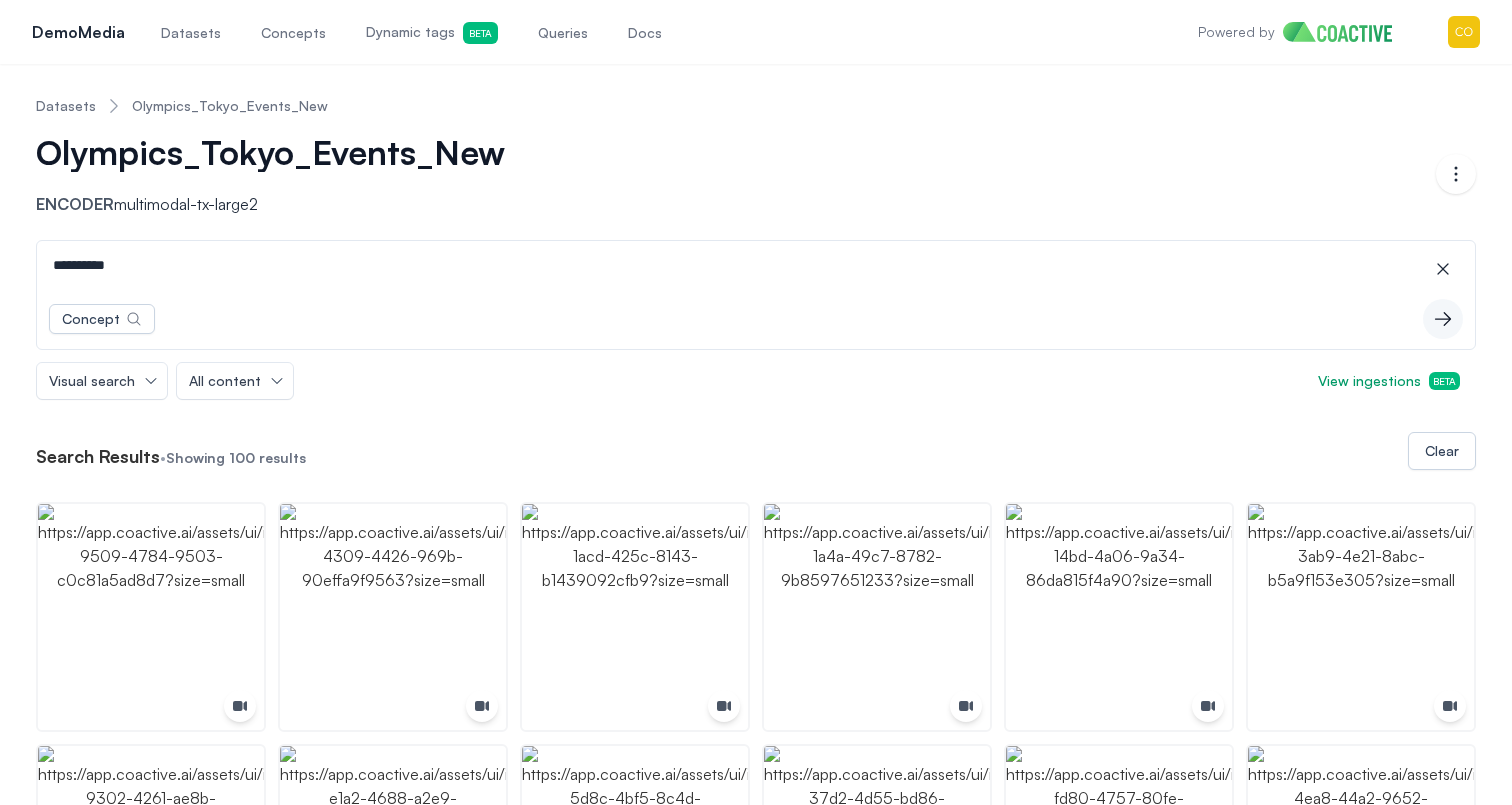 click on "**********" at bounding box center [756, 265] 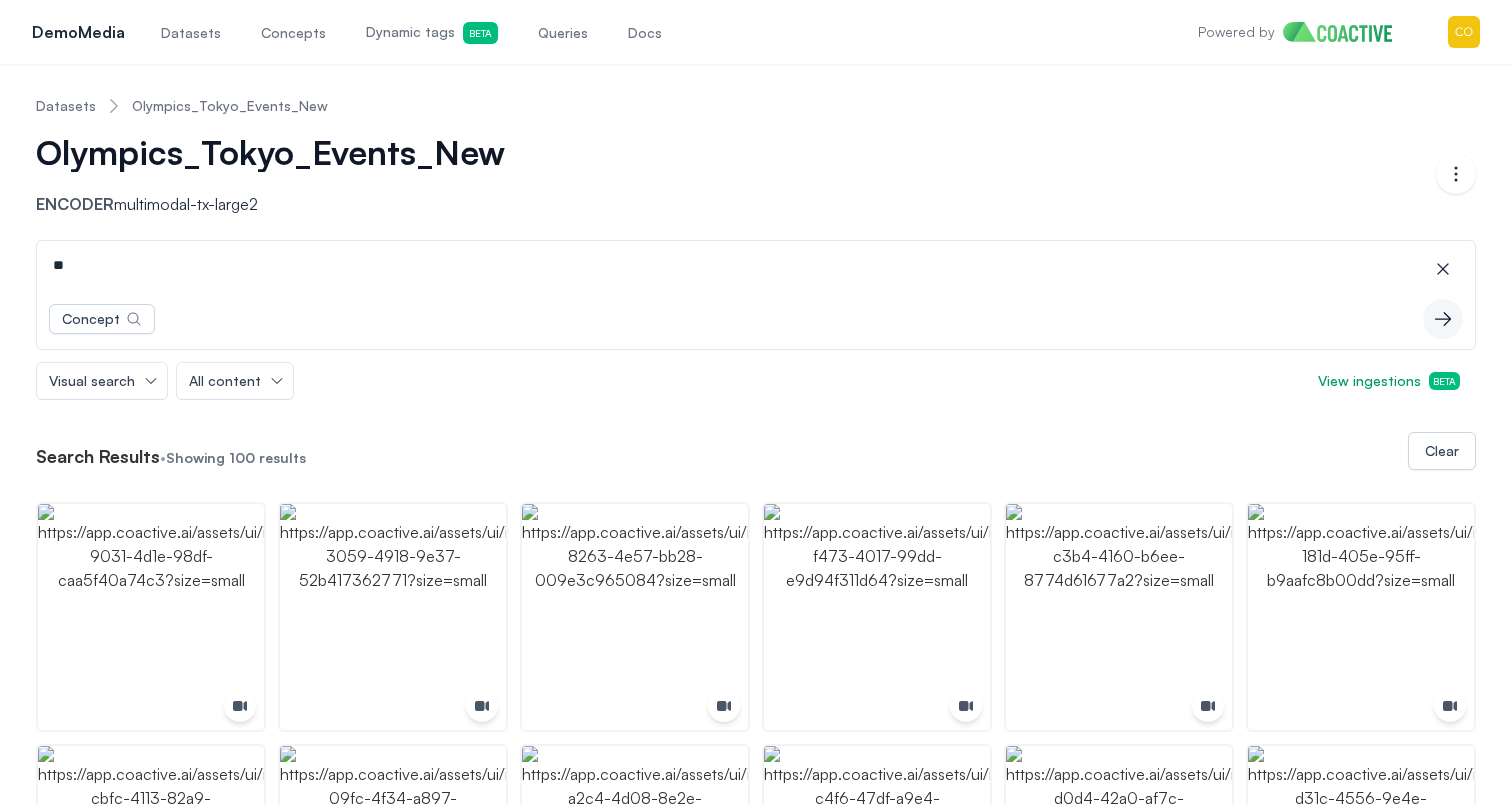 drag, startPoint x: 351, startPoint y: 263, endPoint x: 42, endPoint y: 209, distance: 313.68295 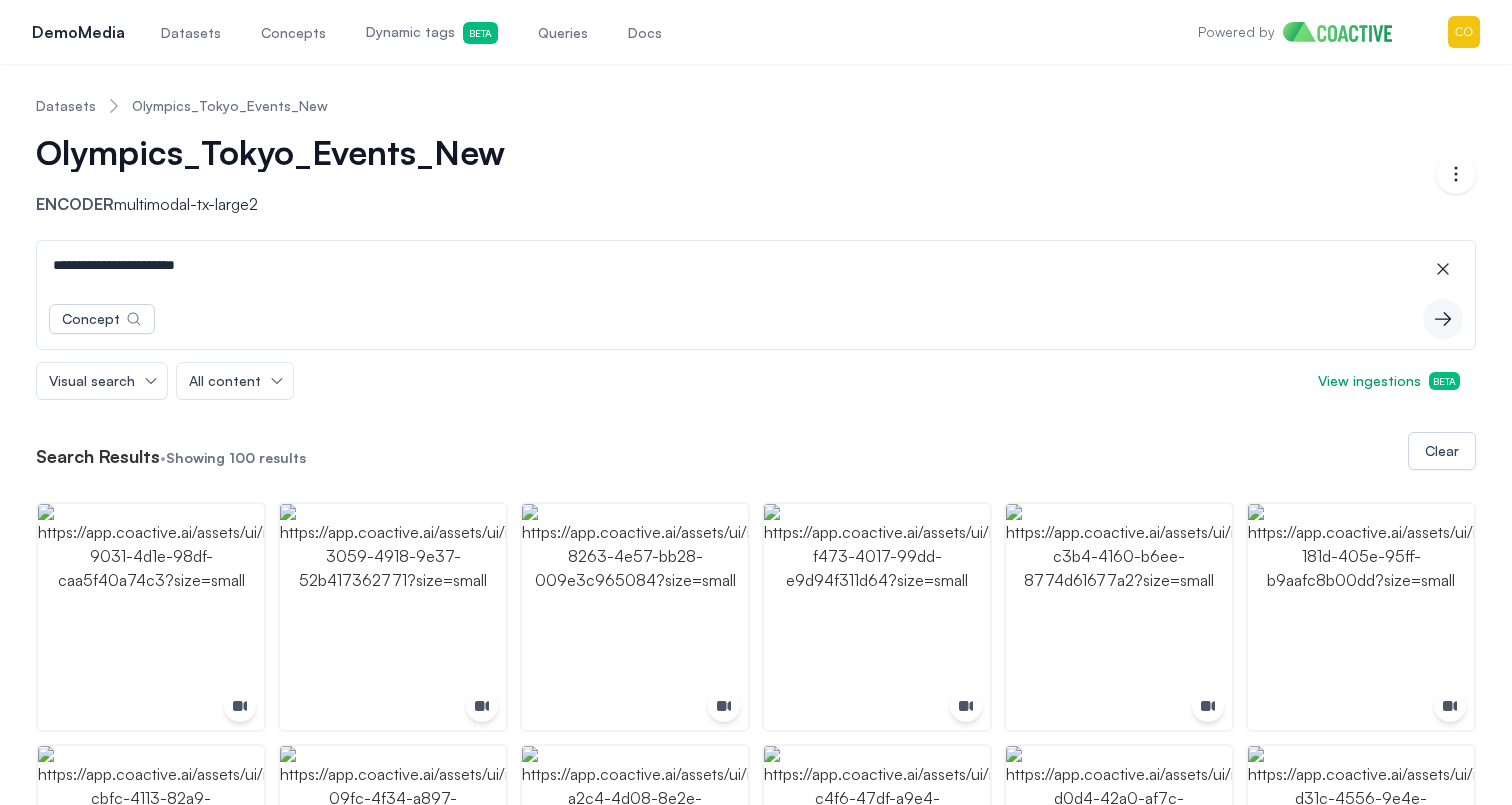 type on "**********" 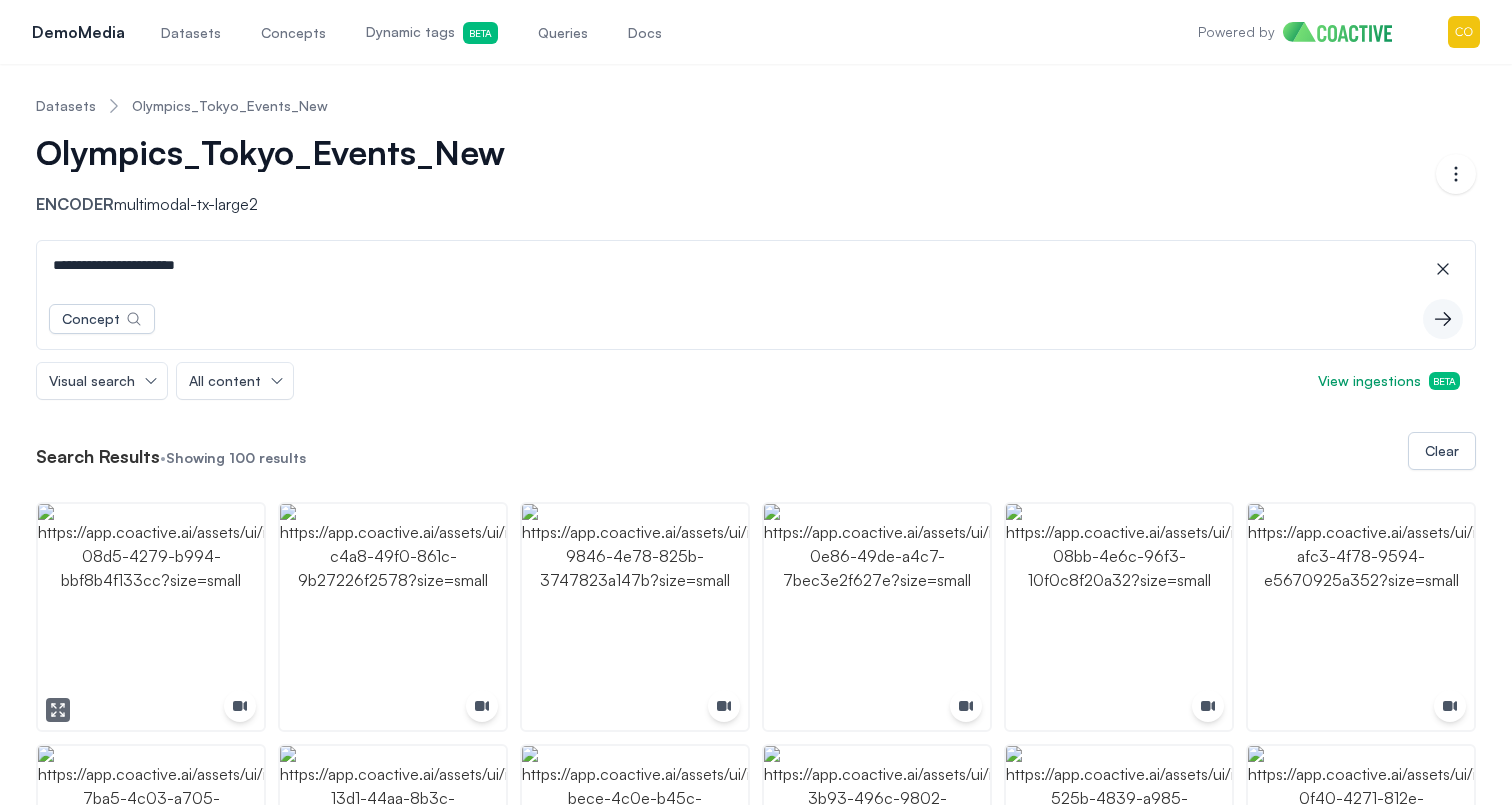click at bounding box center (151, 617) 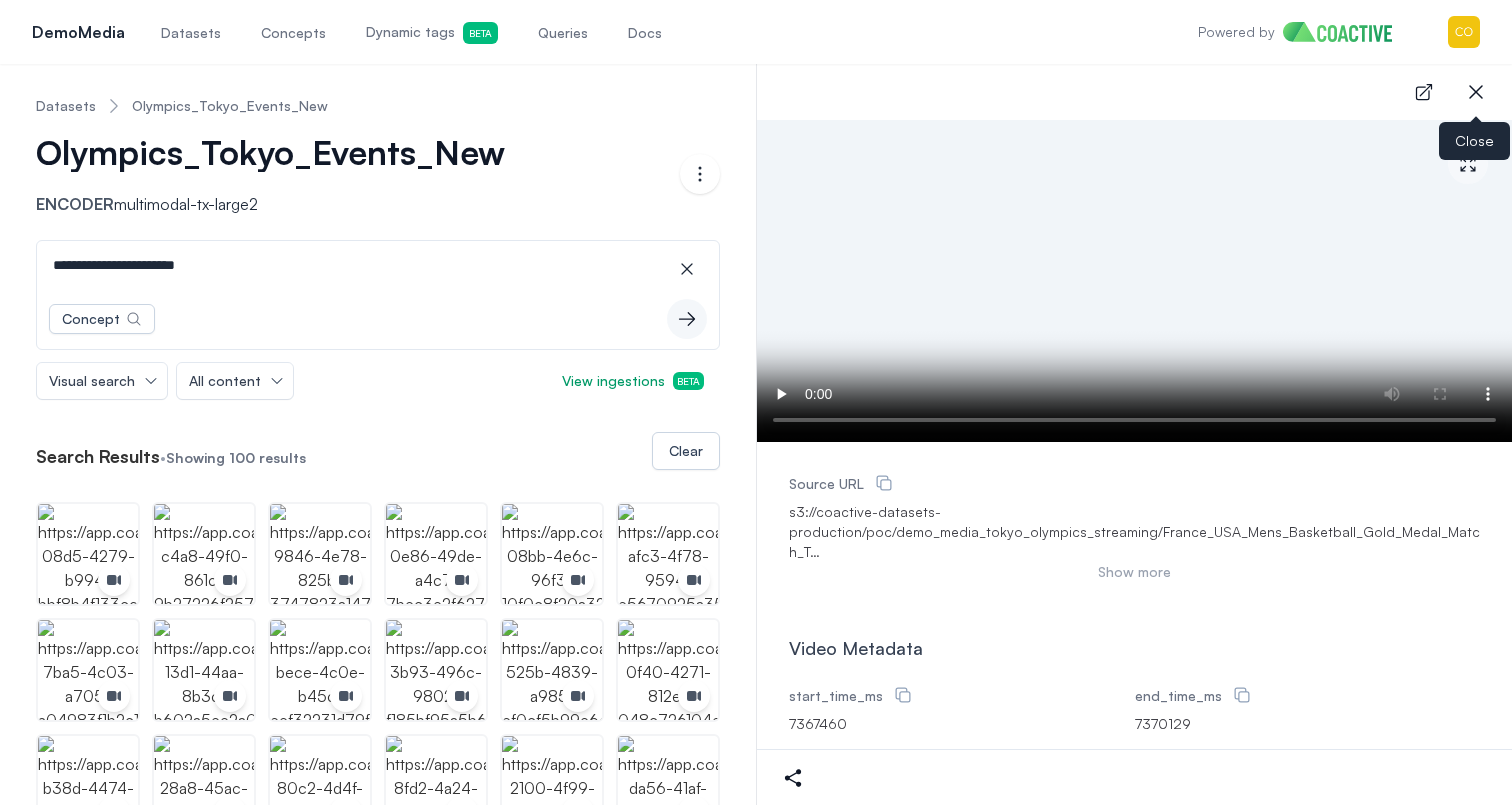 click 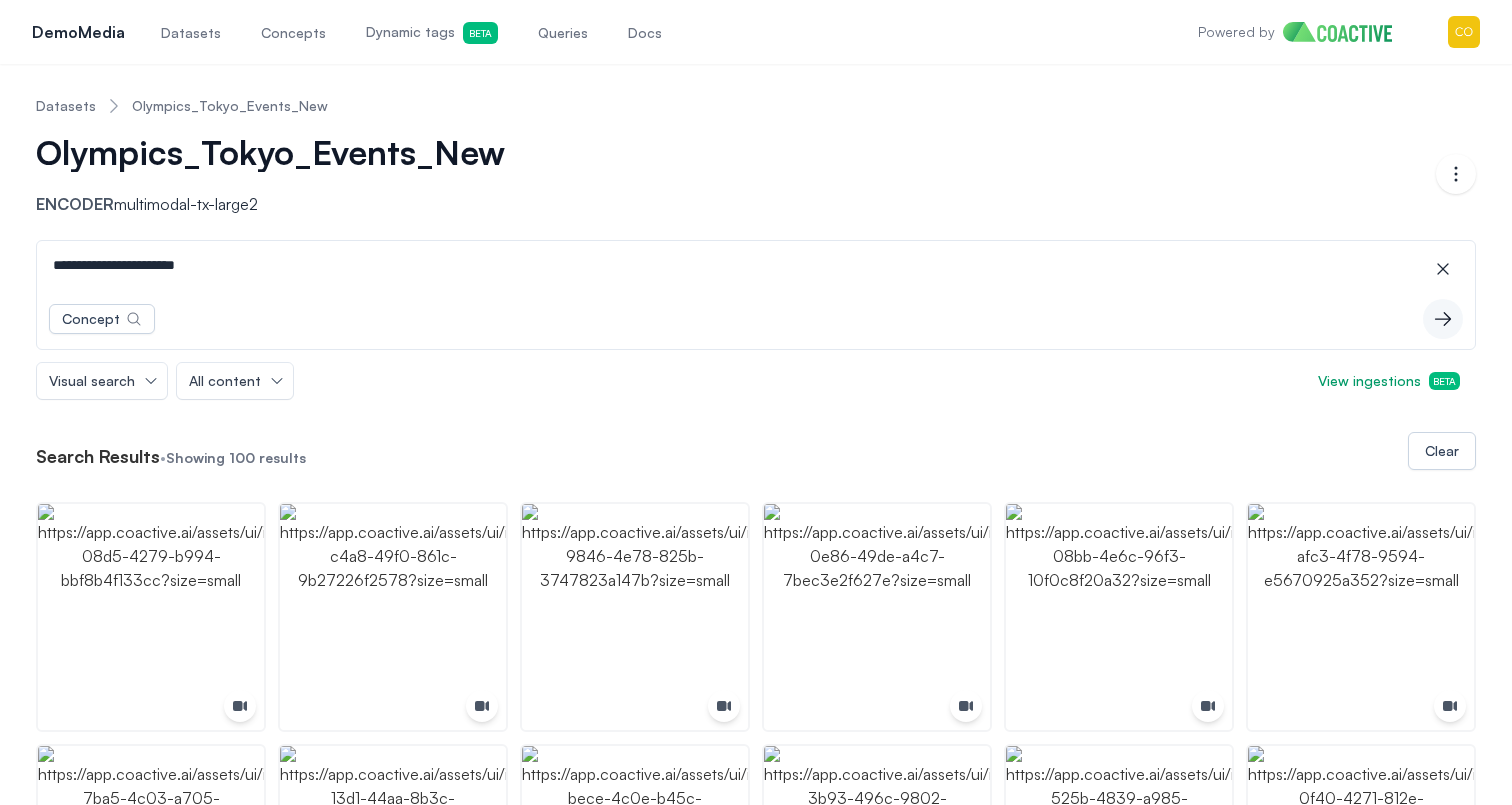 click on "**********" at bounding box center [756, 265] 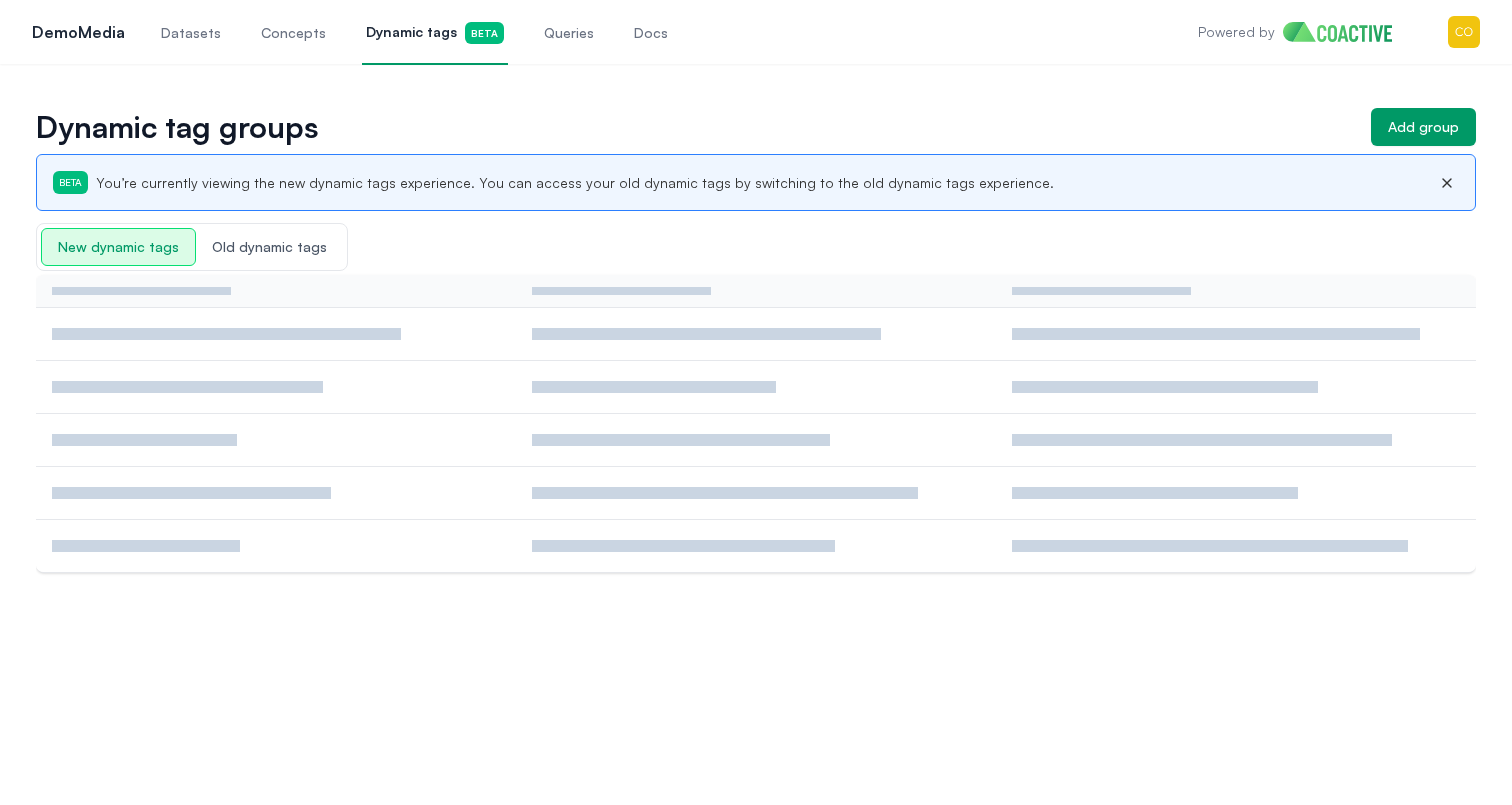 click on "Dynamic tags Beta" at bounding box center [435, 32] 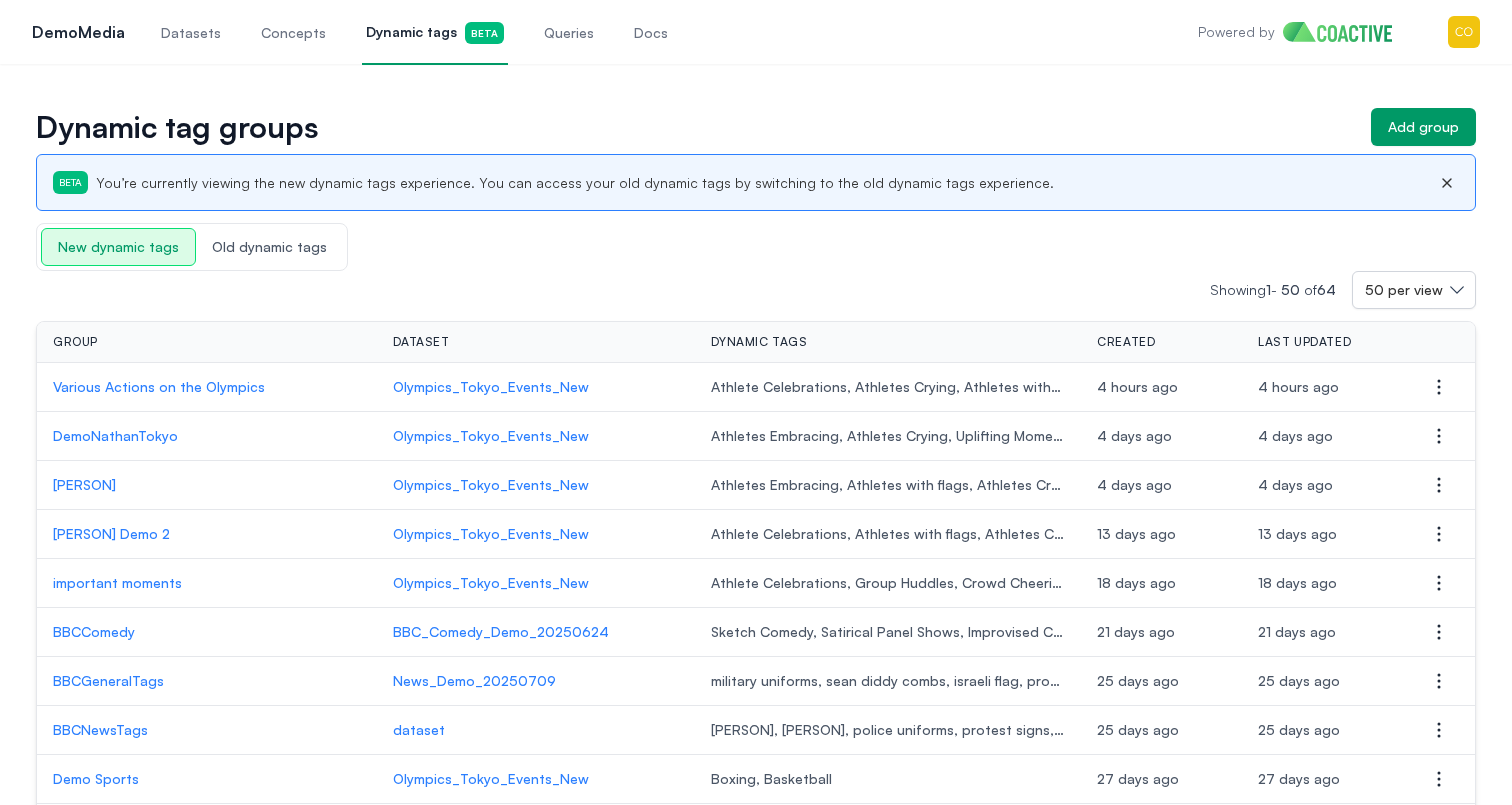 click on "Old dynamic tags" at bounding box center [269, 247] 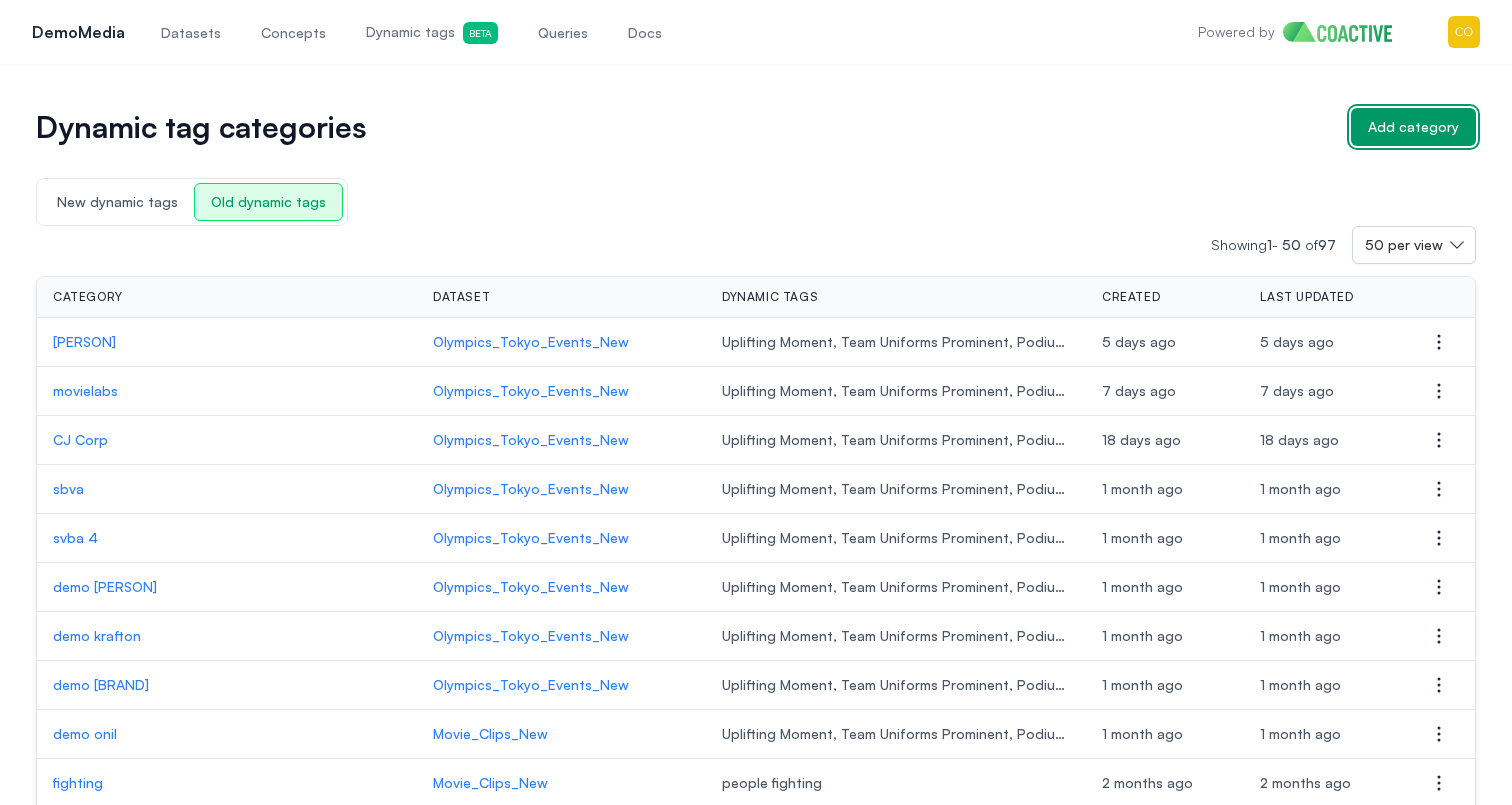 click on "Add category" at bounding box center (1413, 127) 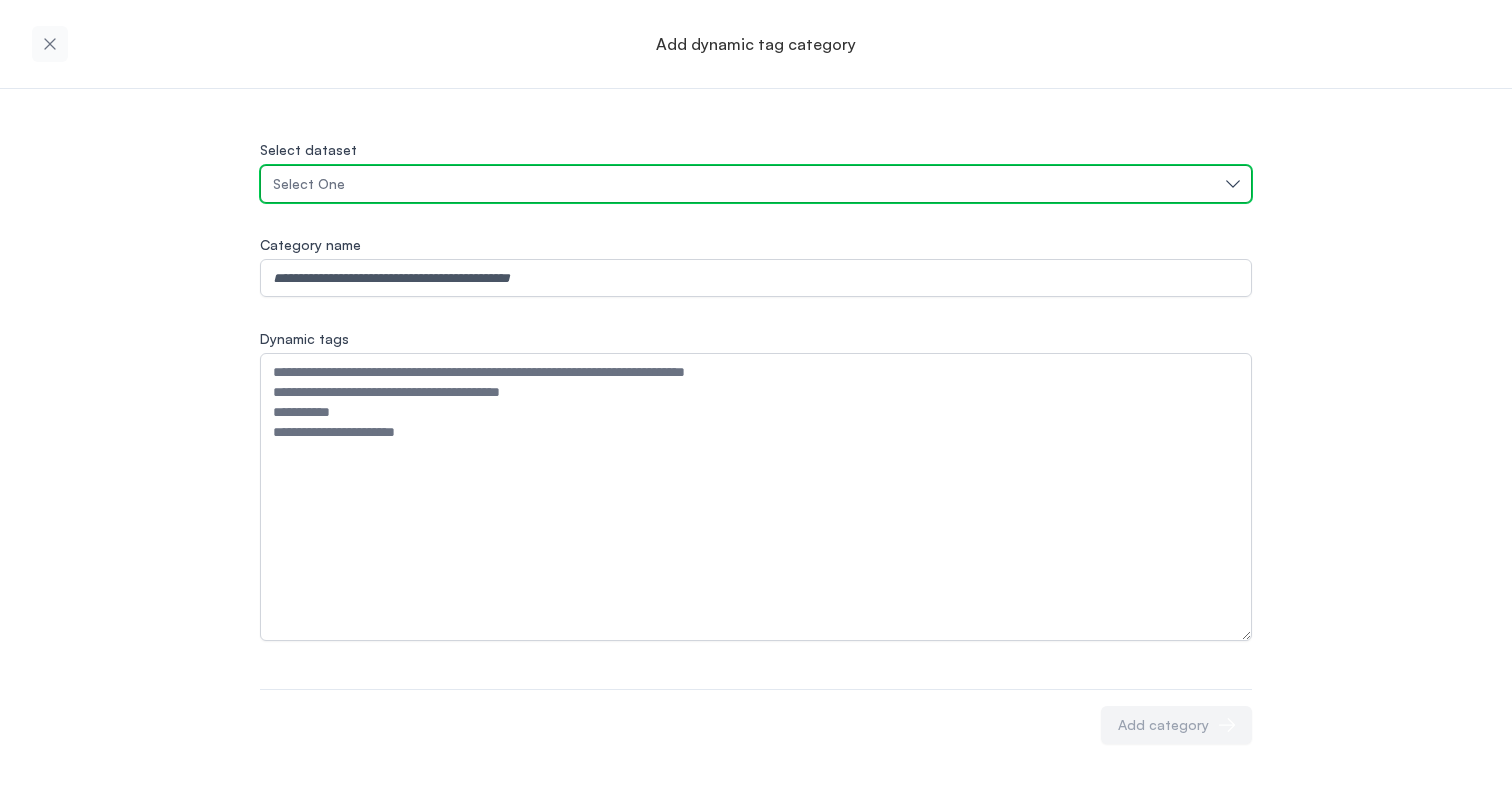 click on "Select One" at bounding box center [746, 184] 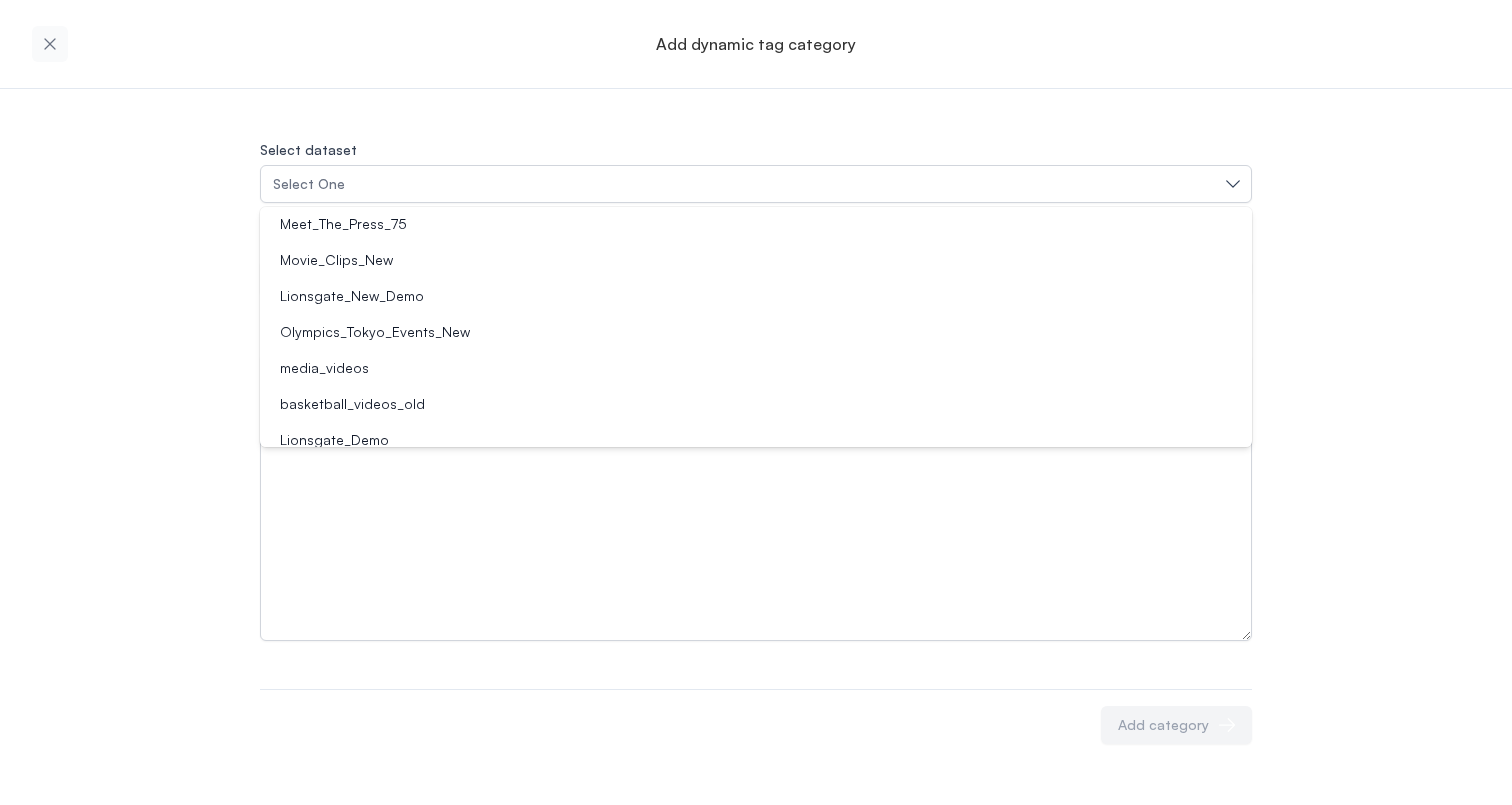 scroll, scrollTop: 366, scrollLeft: 0, axis: vertical 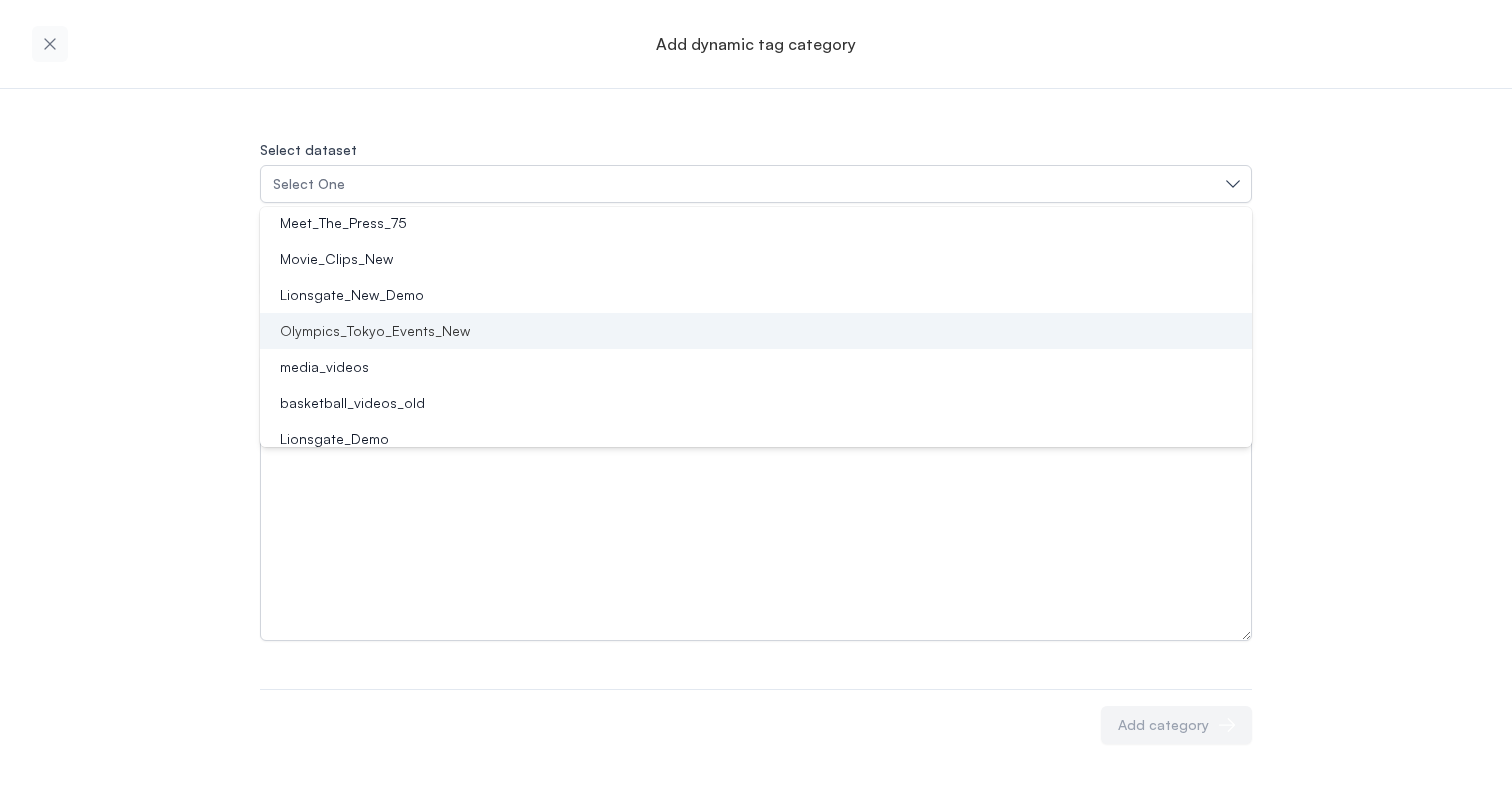 click on "Olympics_Tokyo_Events_New" at bounding box center (375, 331) 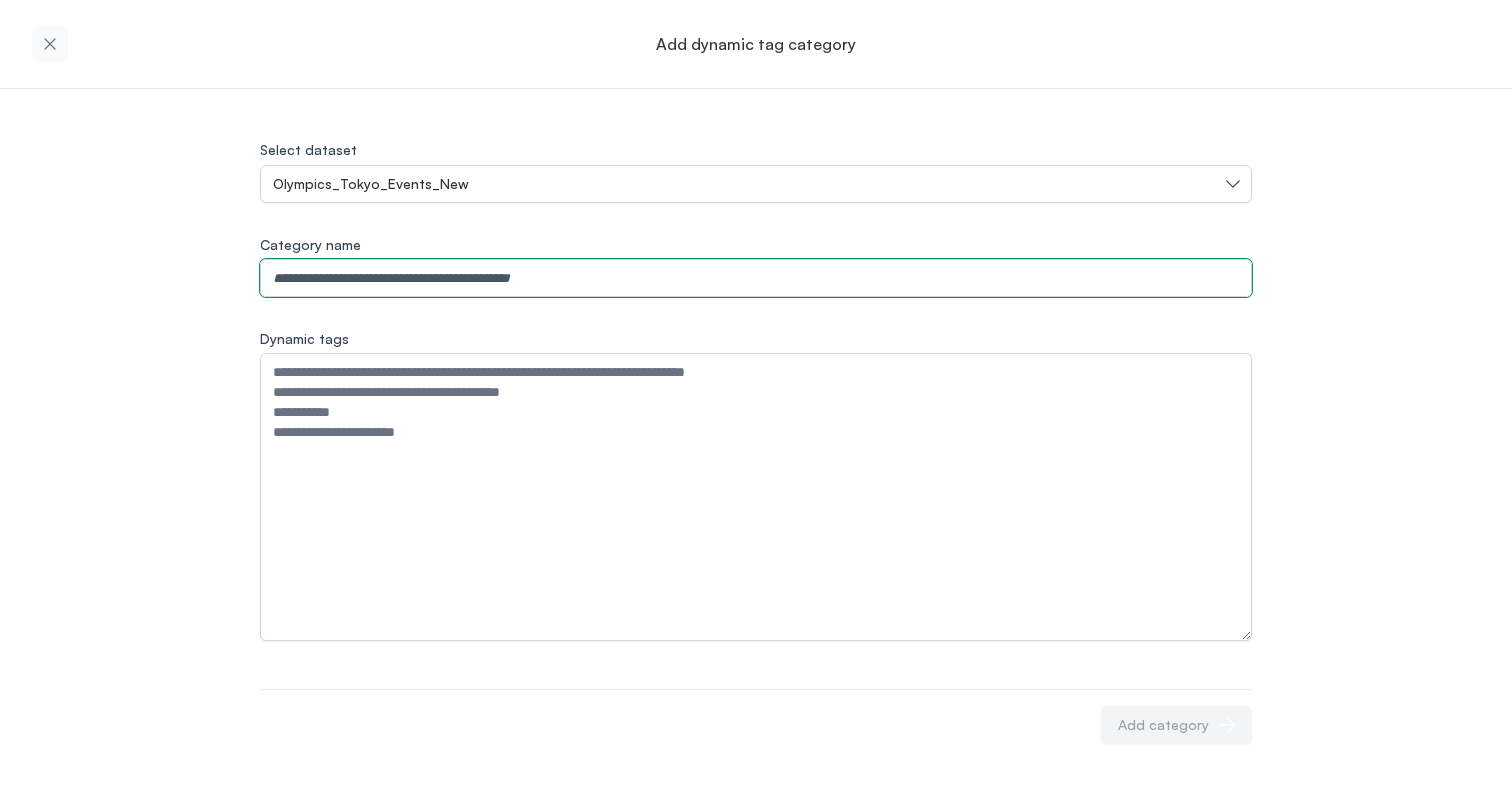 click on "Category name" at bounding box center (756, 278) 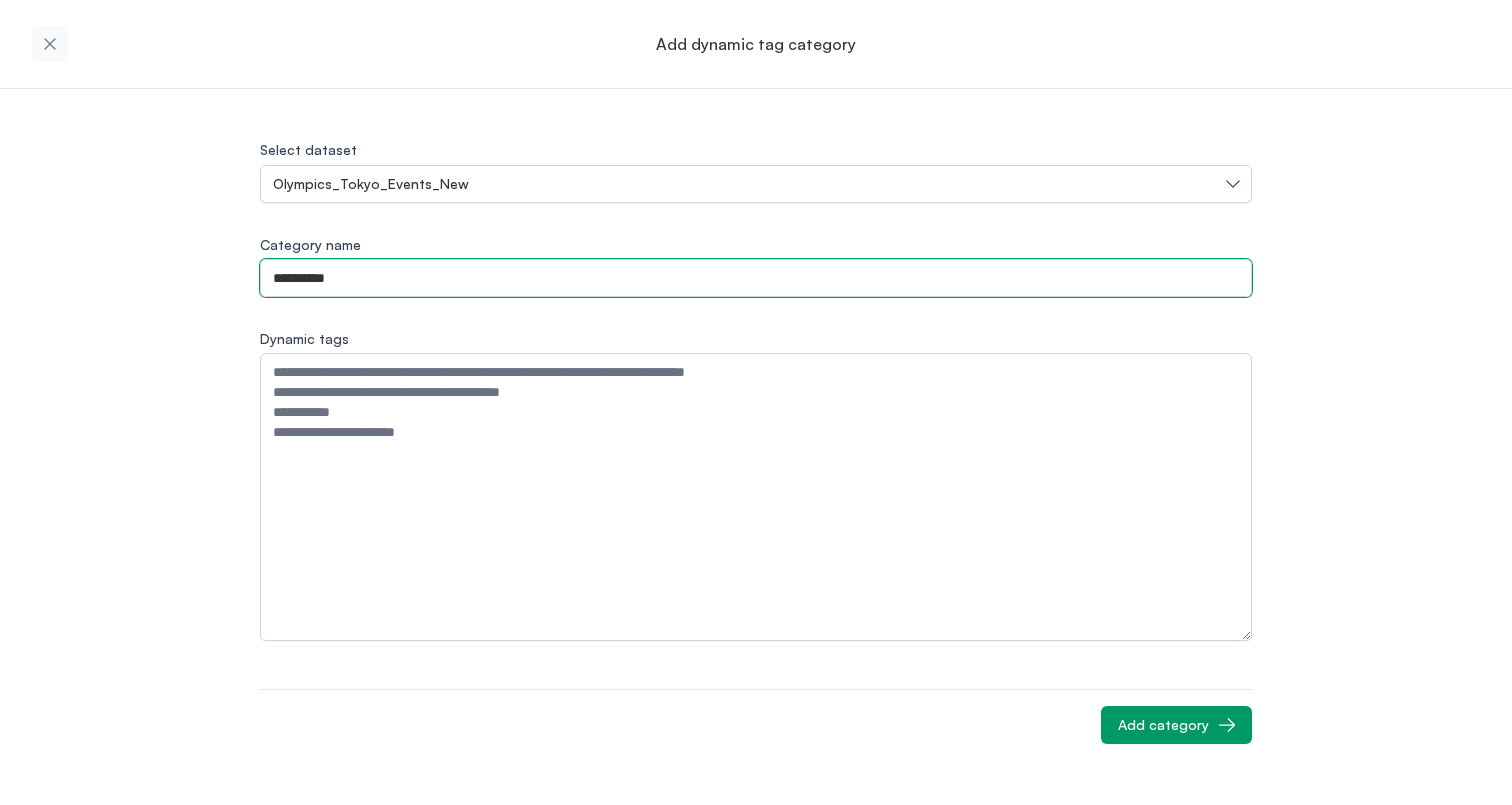 type on "**********" 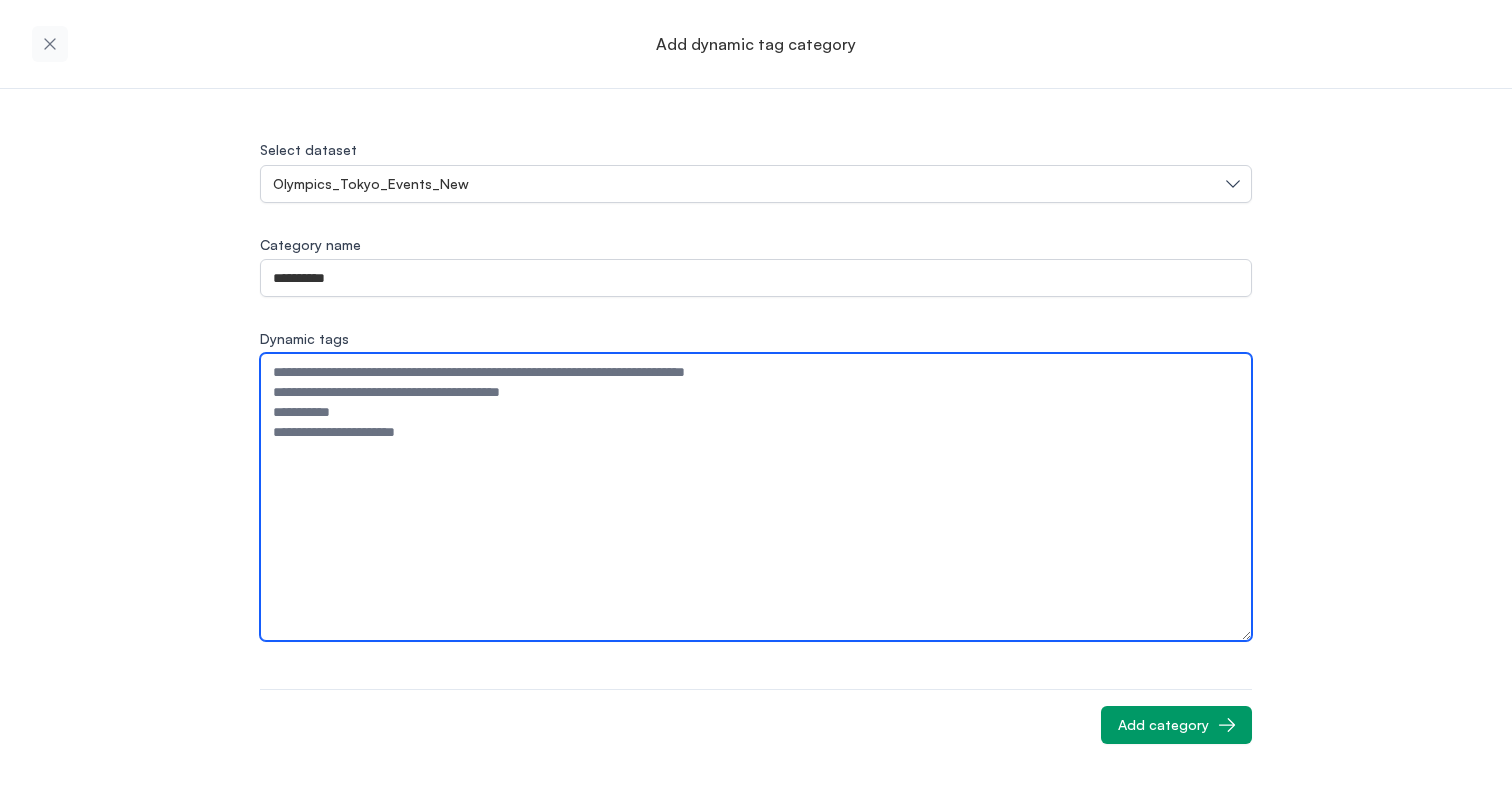 click on "Dynamic tags" at bounding box center (756, 497) 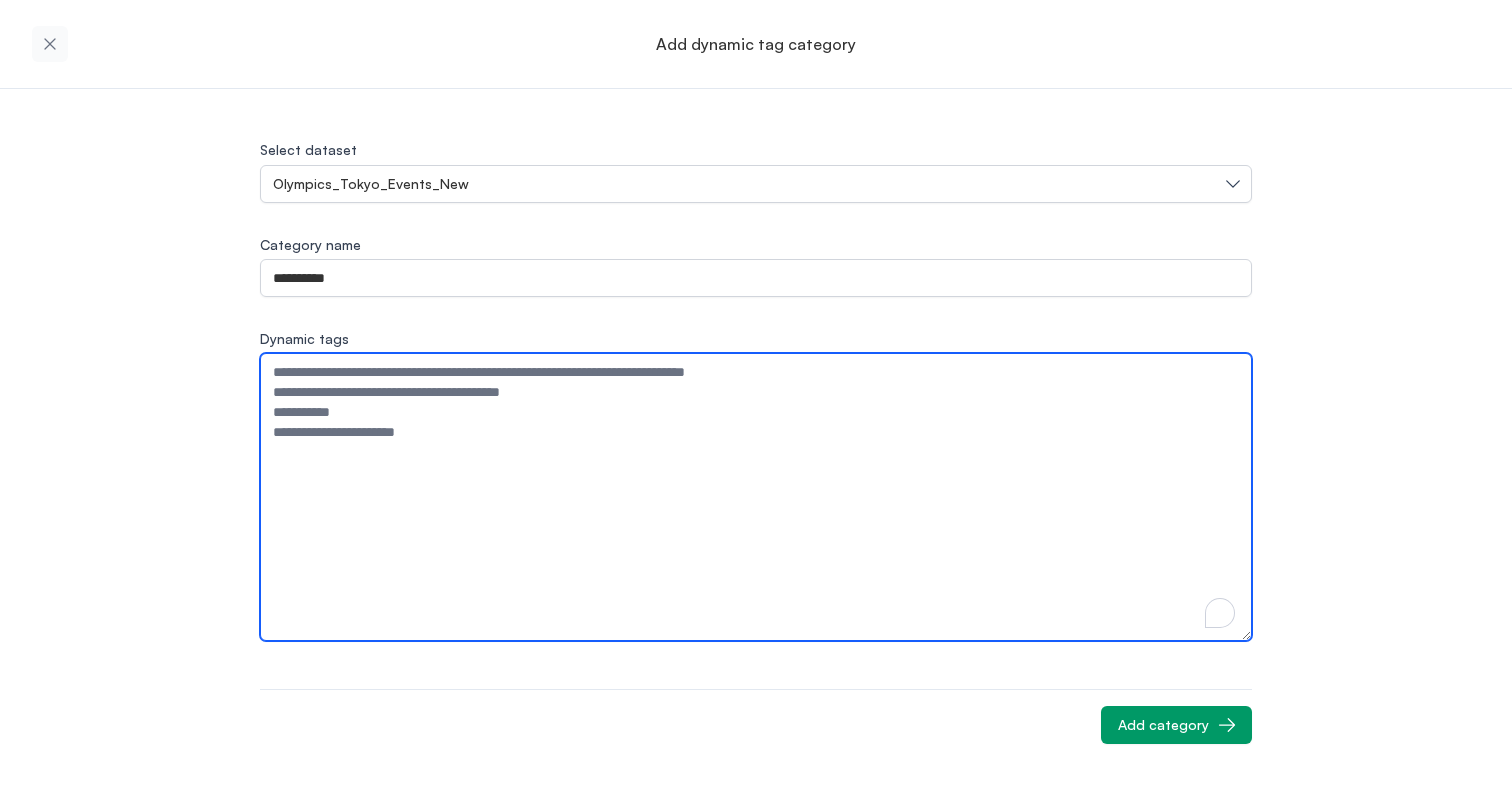 paste on "**********" 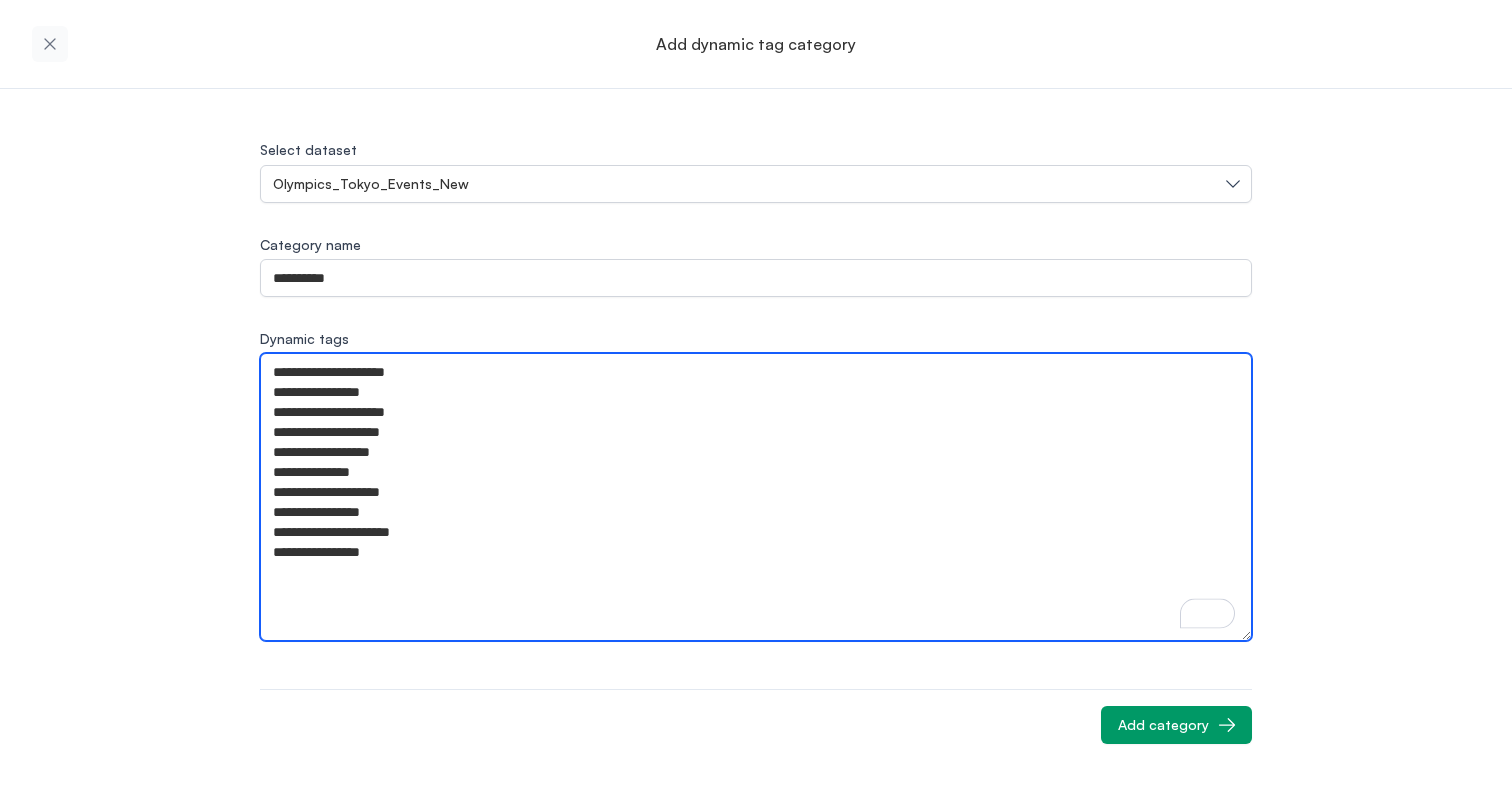 type on "**********" 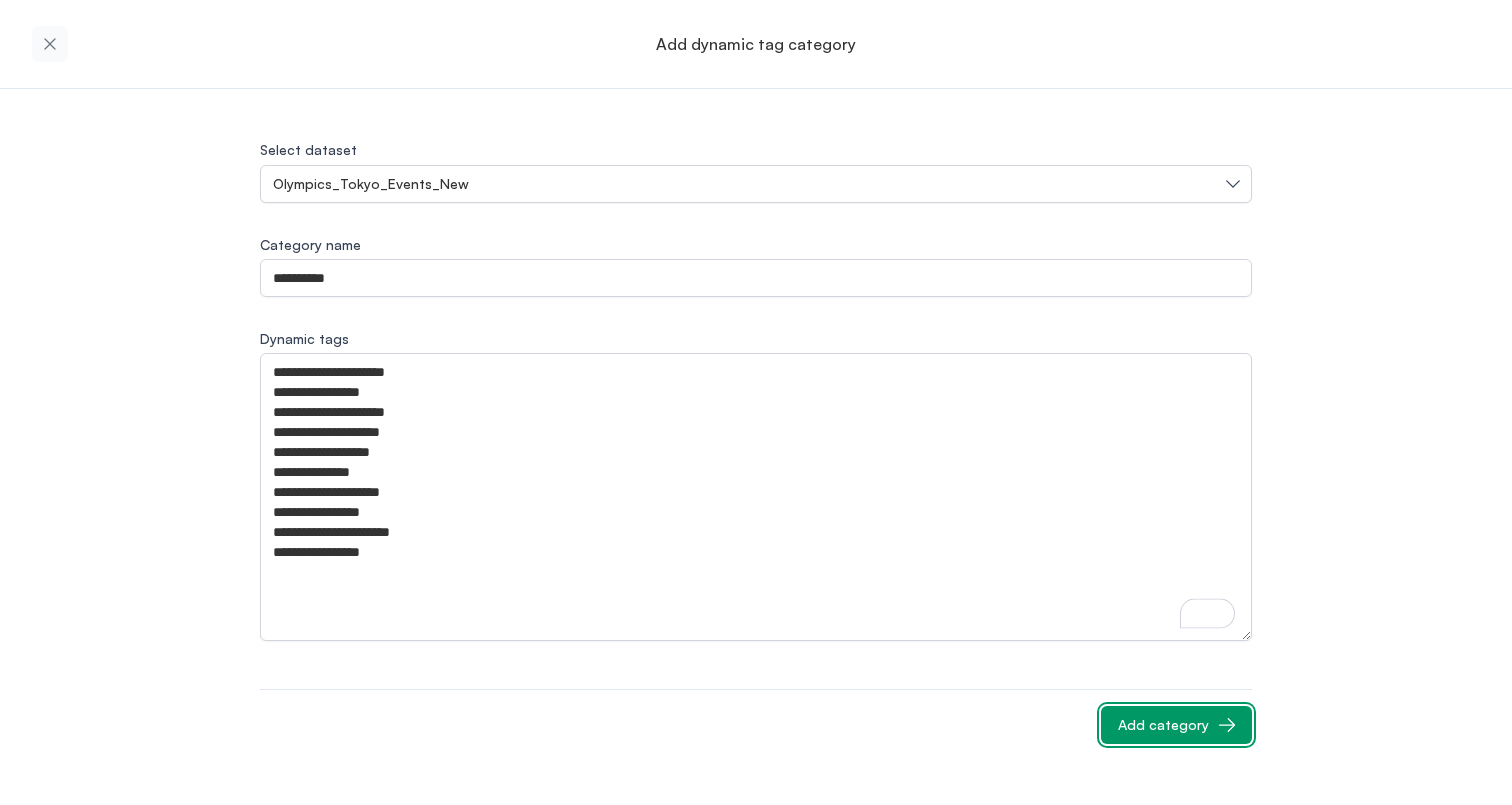 click on "Add category" at bounding box center [1163, 725] 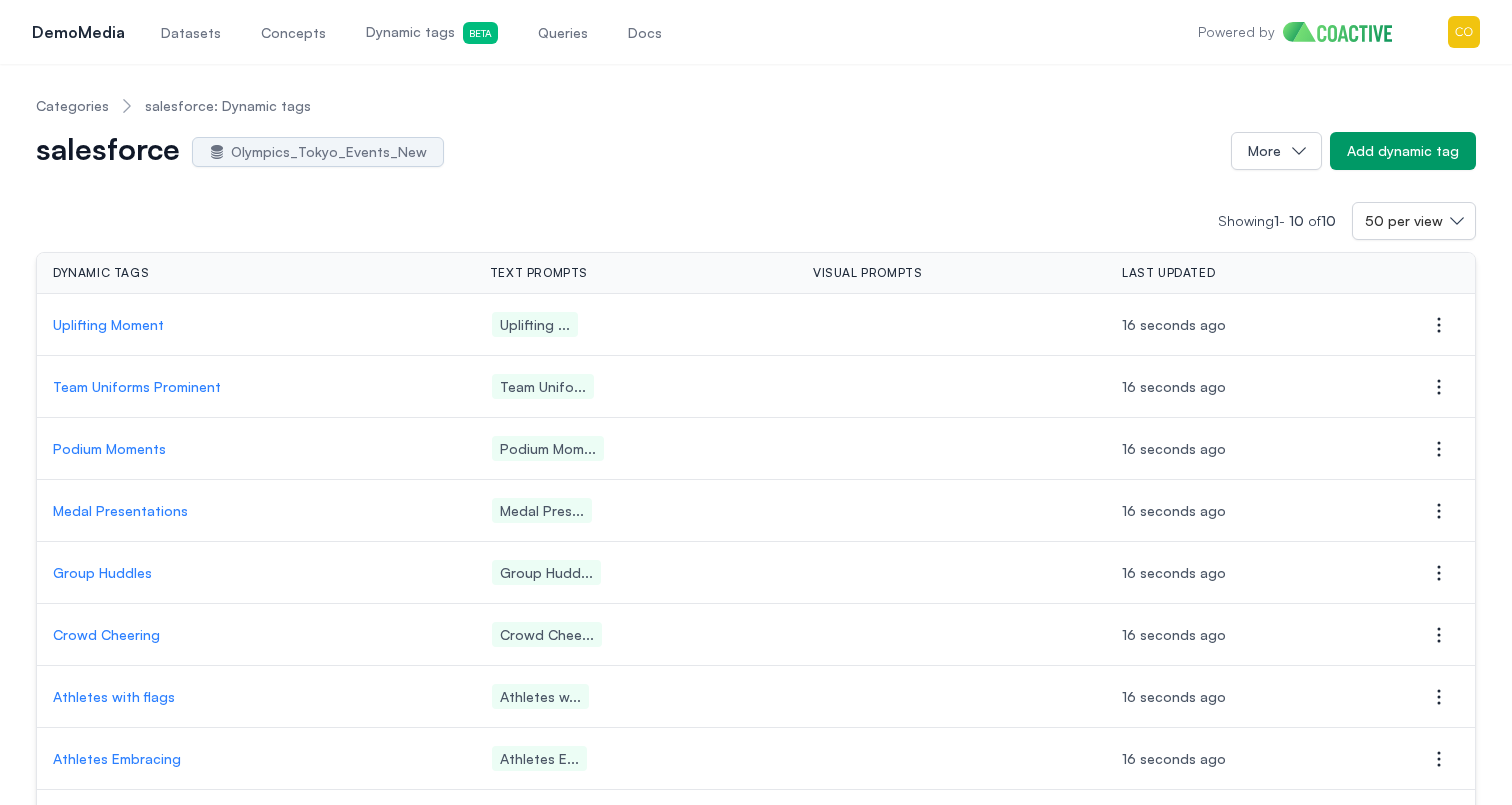 click on "Uplifting Moment" at bounding box center [255, 325] 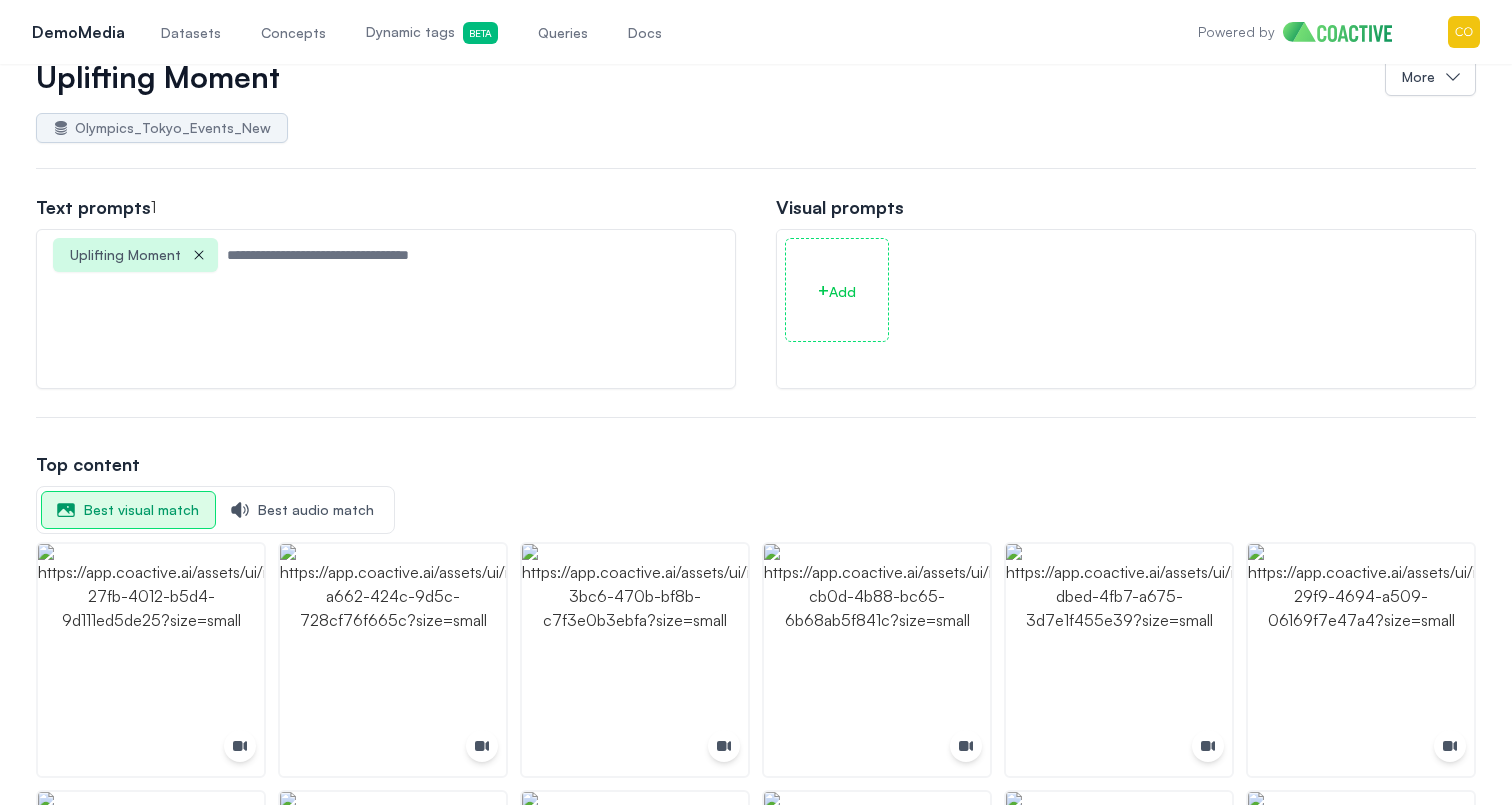 scroll, scrollTop: 0, scrollLeft: 0, axis: both 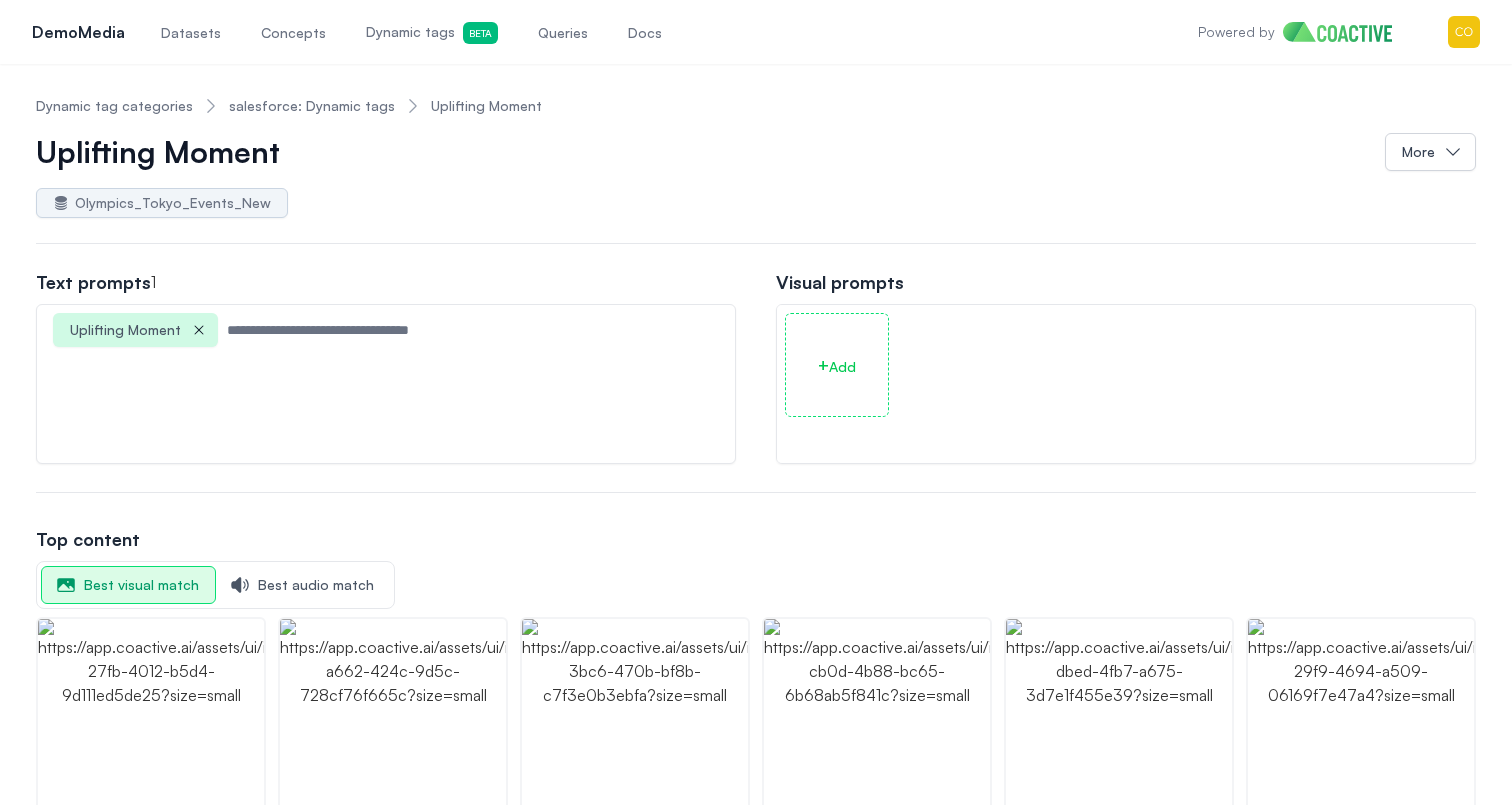 click on "salesforce: Dynamic tags" at bounding box center [312, 106] 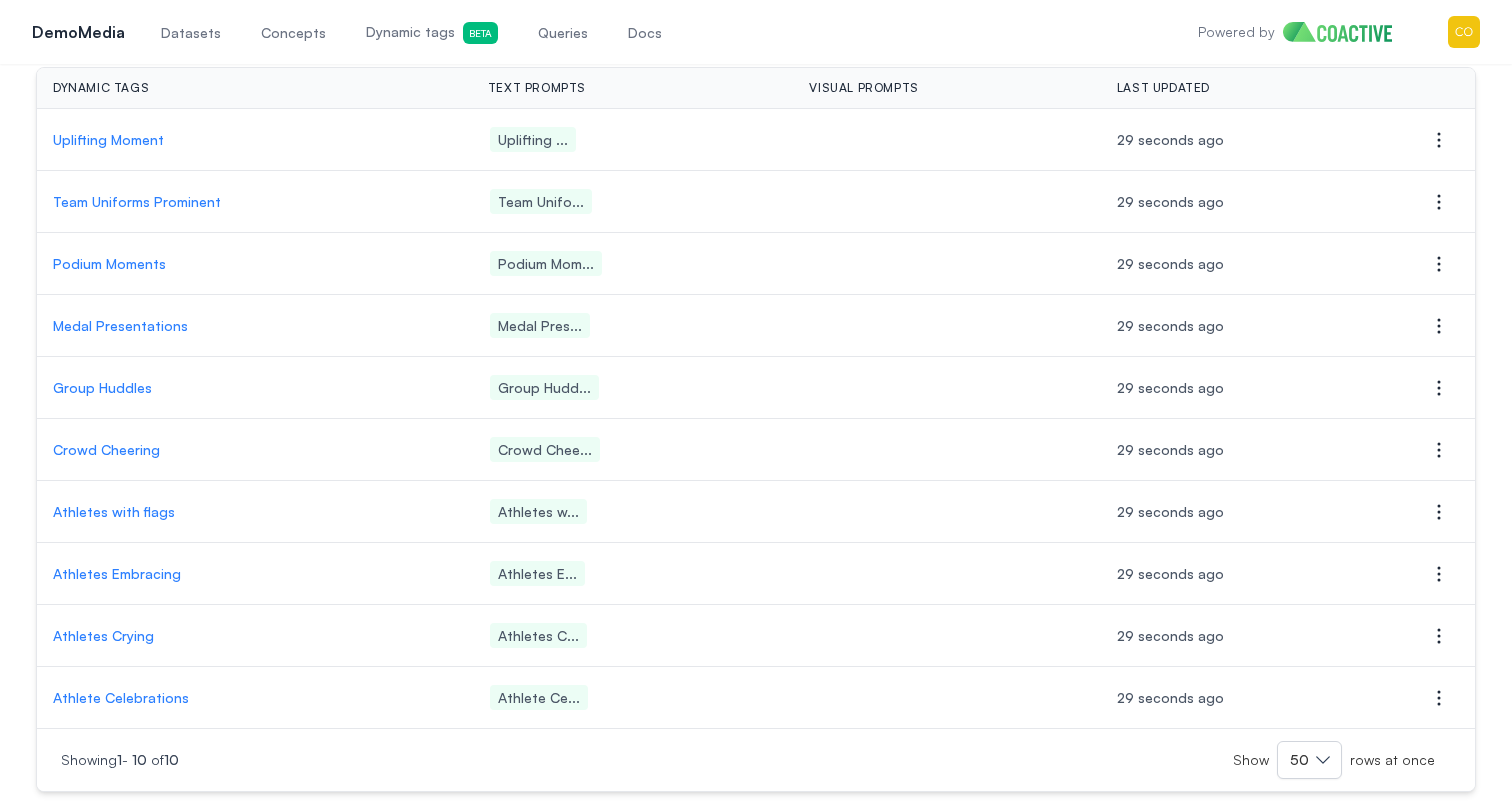 scroll, scrollTop: 188, scrollLeft: 0, axis: vertical 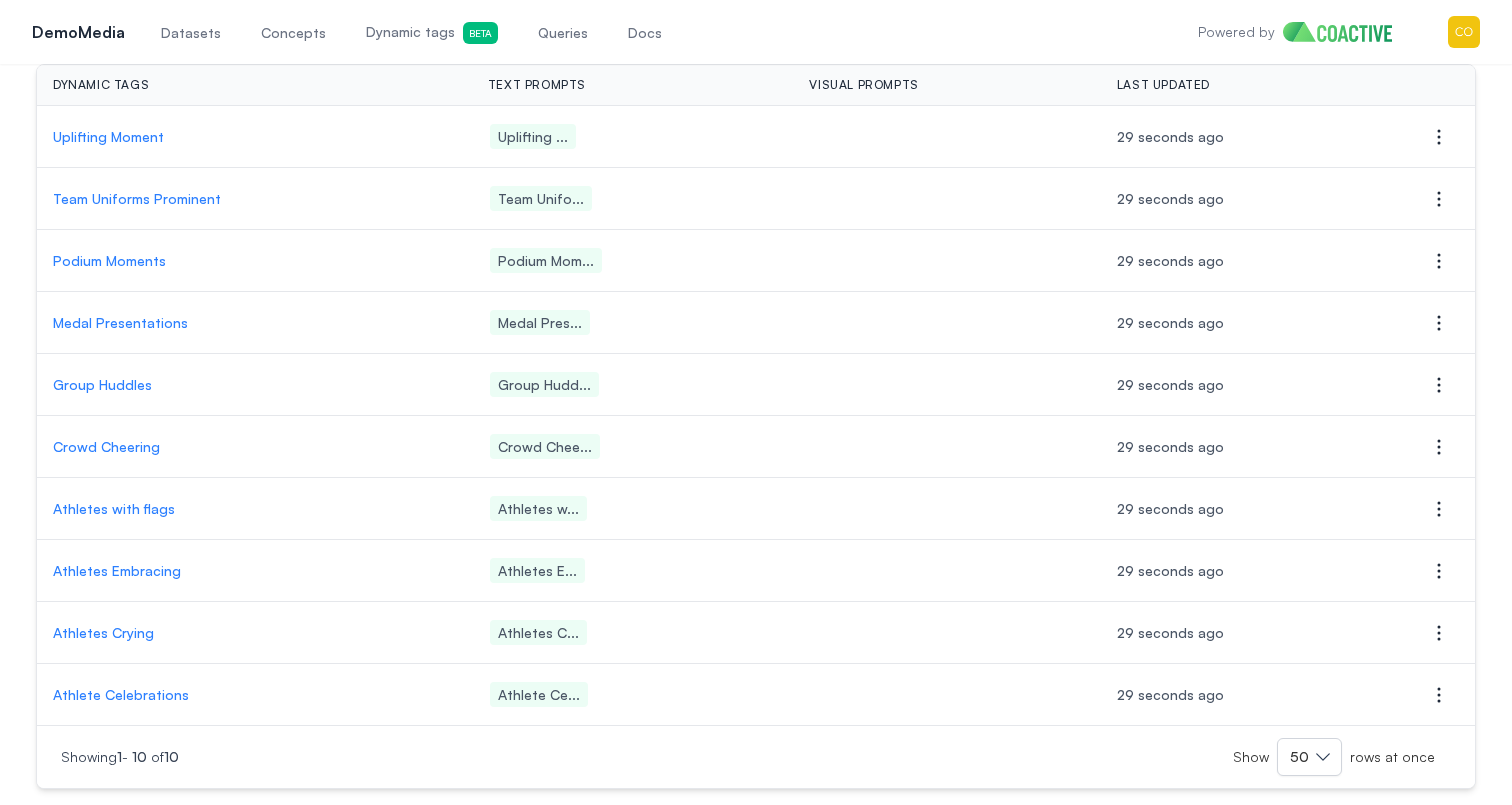 click on "Podium Moments" at bounding box center (254, 261) 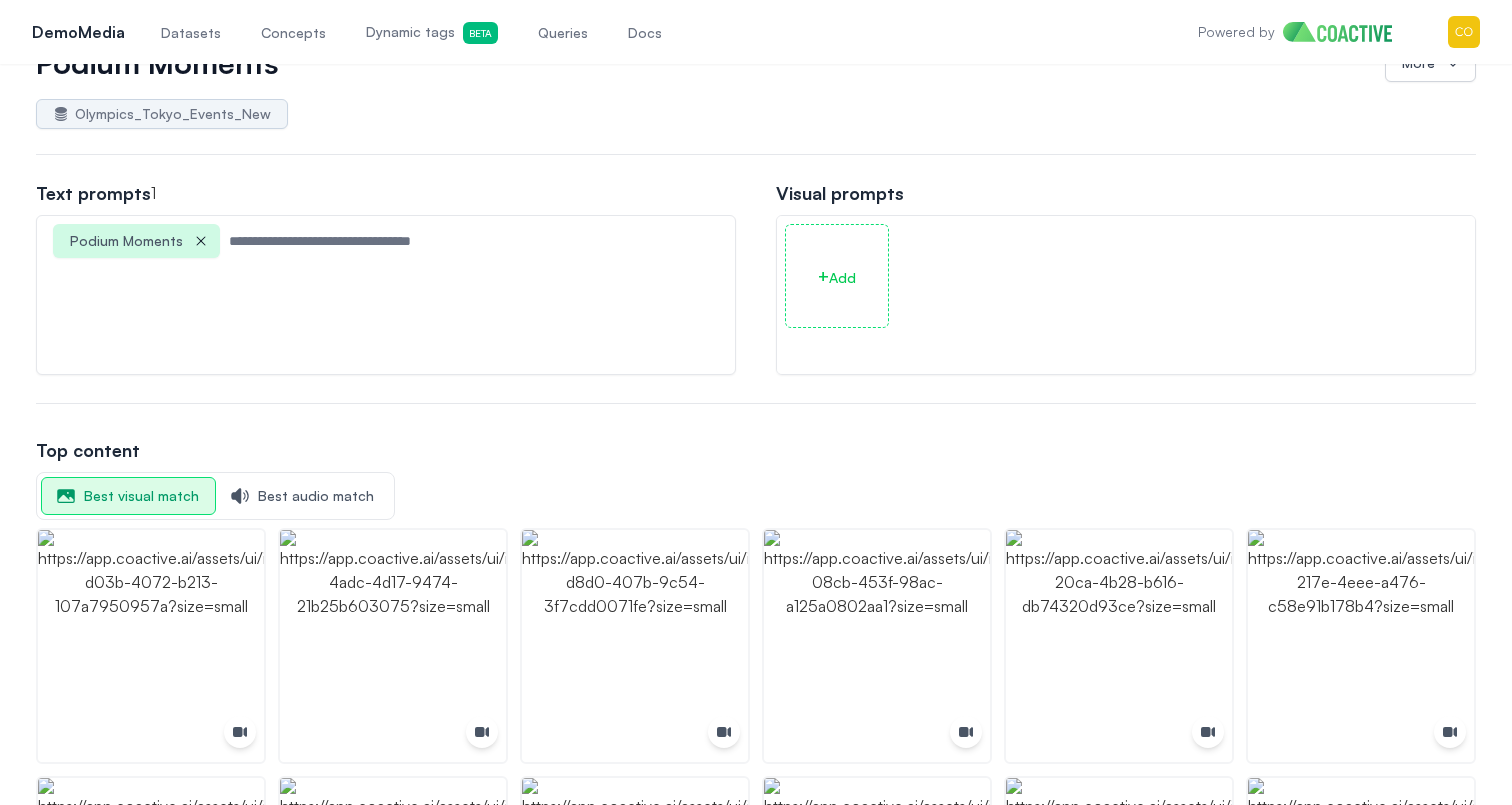 scroll, scrollTop: 0, scrollLeft: 0, axis: both 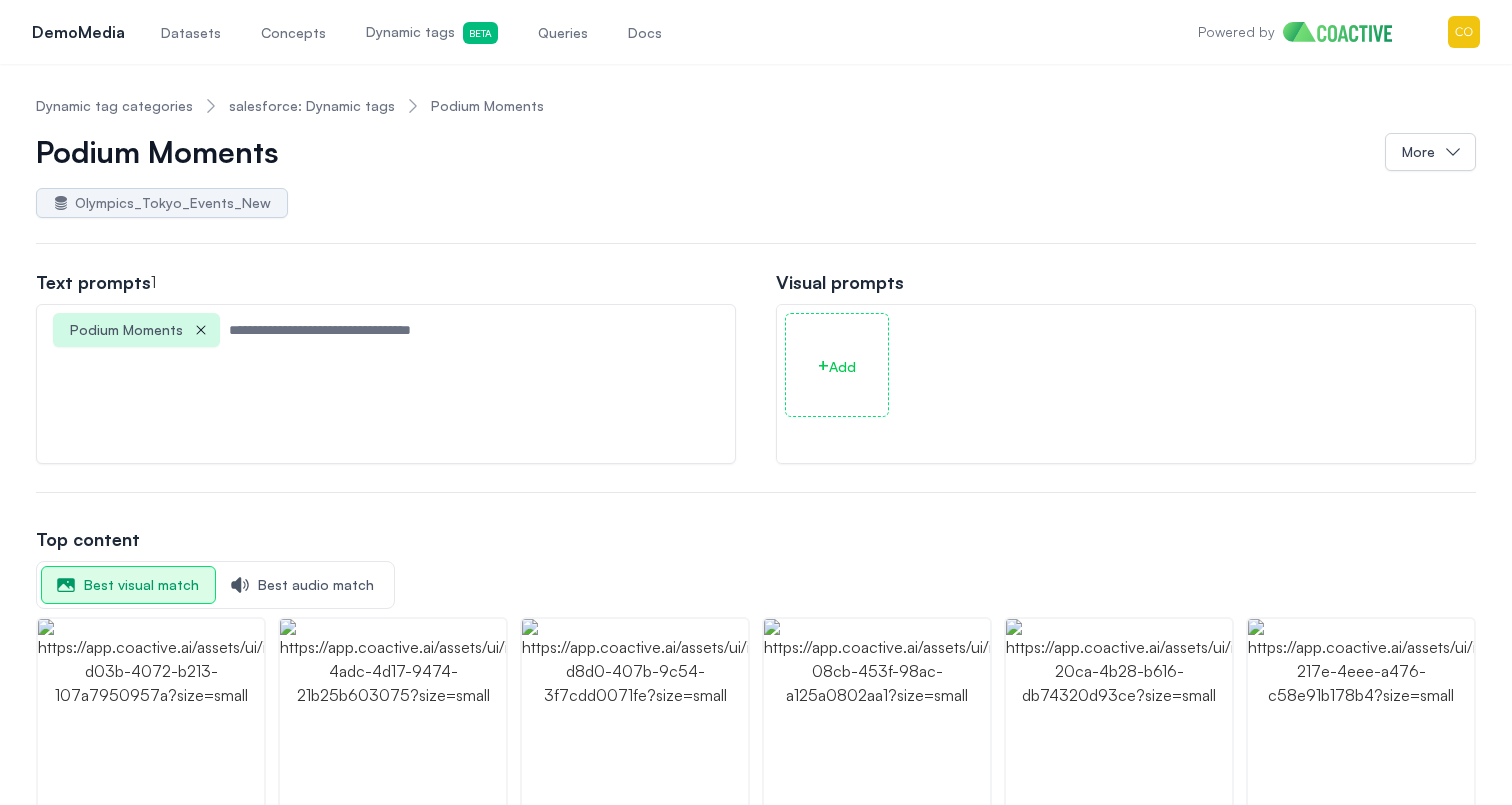 click on "salesforce: Dynamic tags" at bounding box center (312, 106) 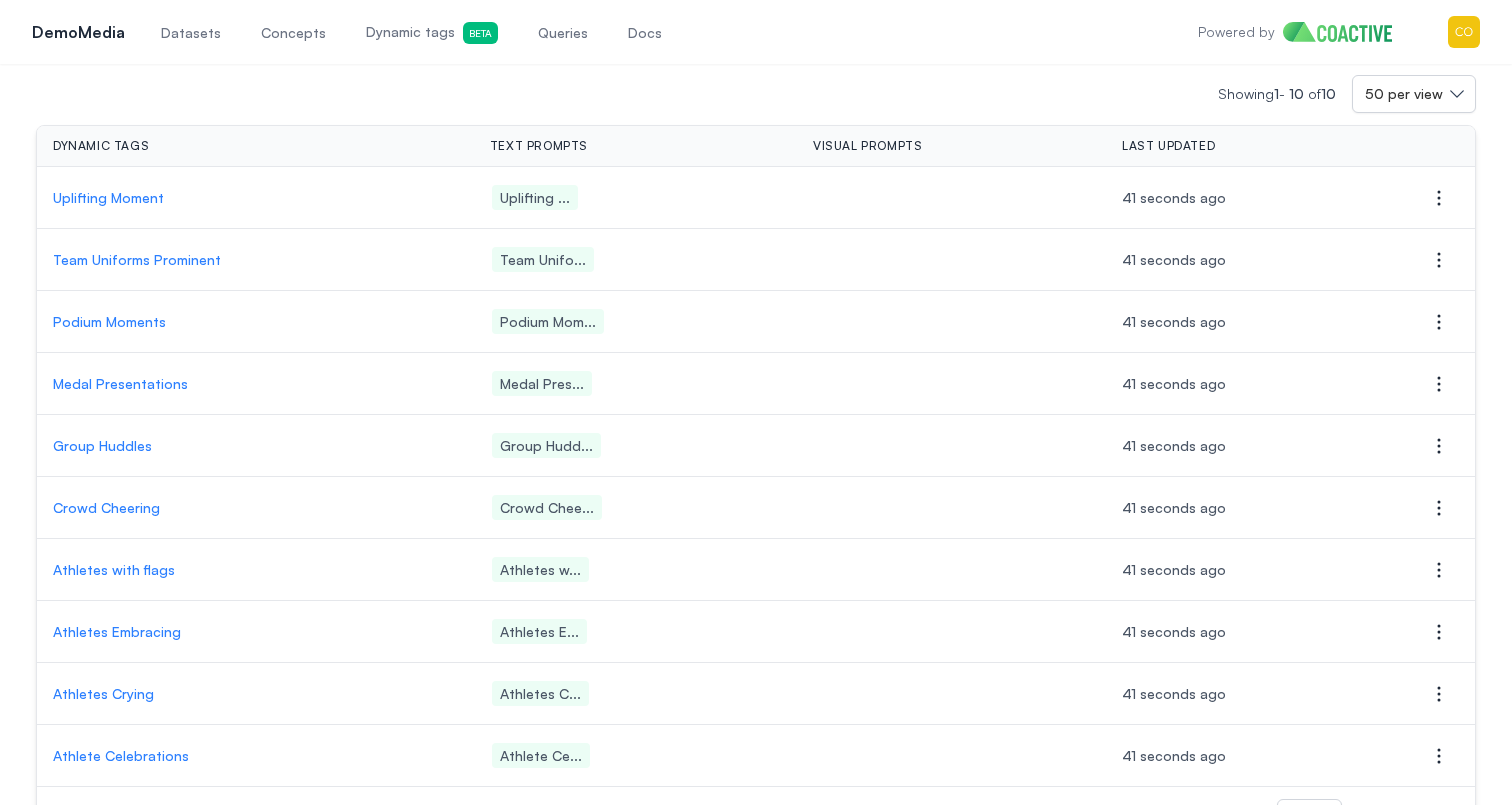 scroll, scrollTop: 188, scrollLeft: 0, axis: vertical 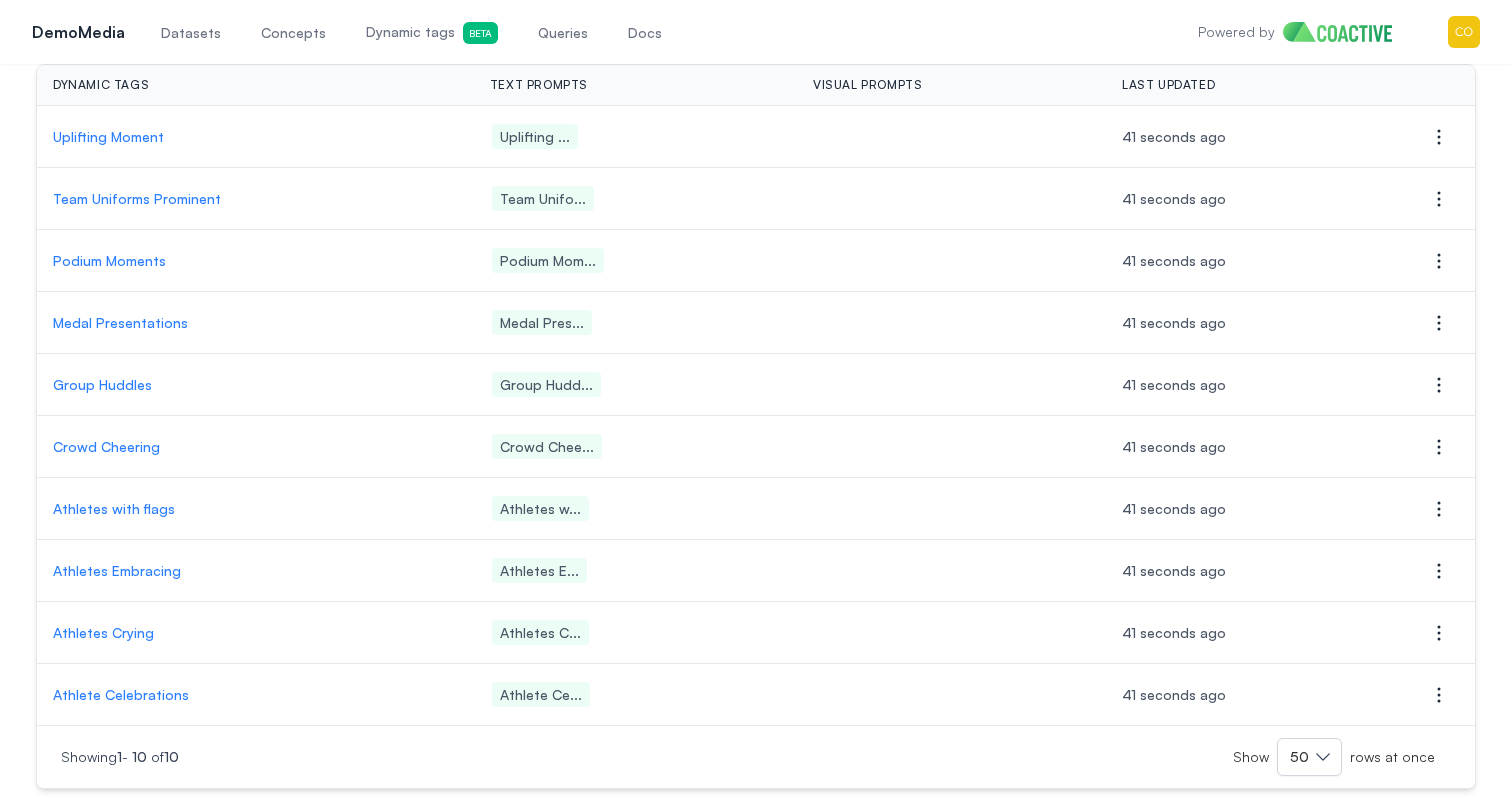 click on "Group Huddles" at bounding box center [255, 385] 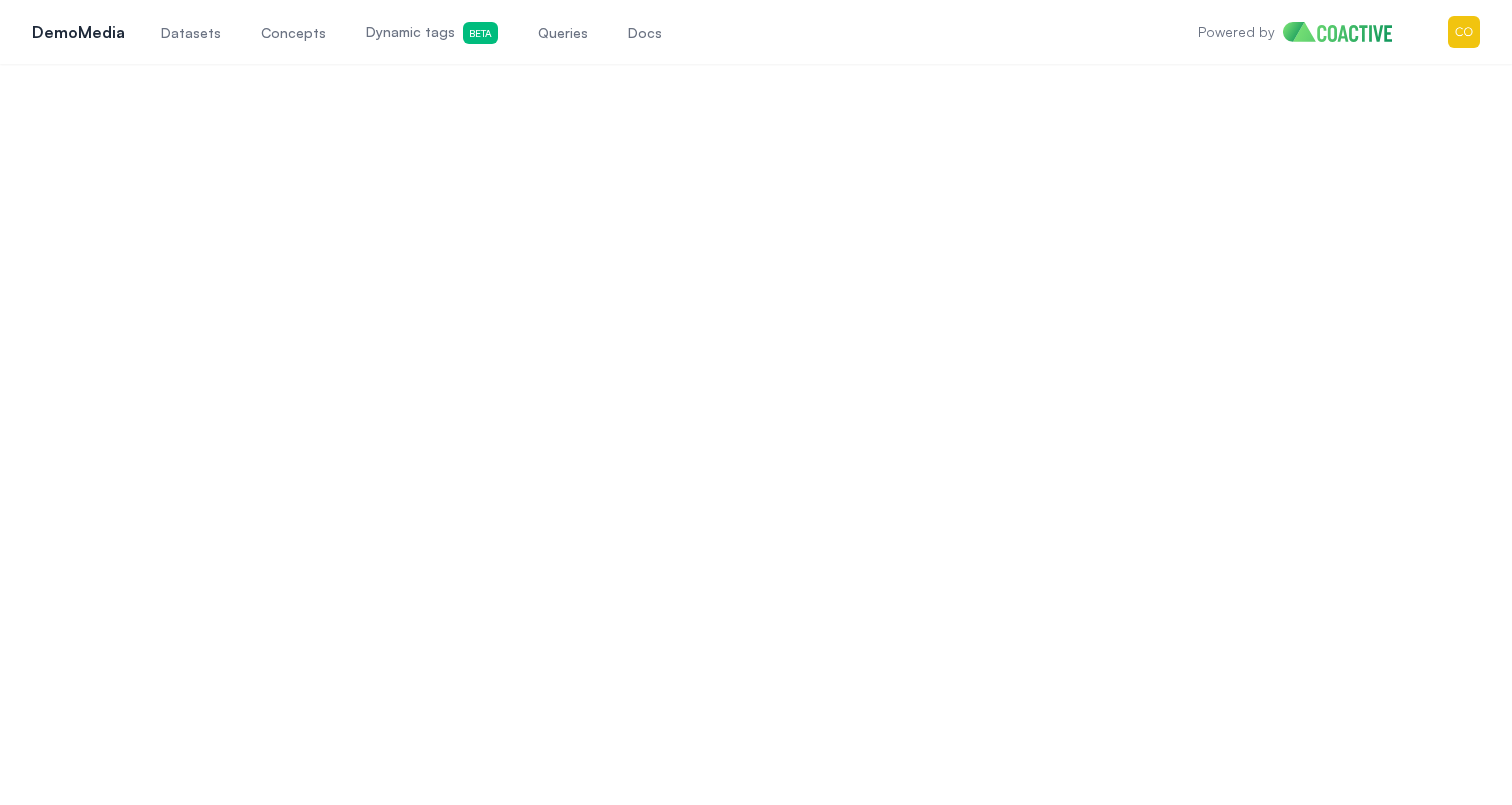 scroll, scrollTop: 0, scrollLeft: 0, axis: both 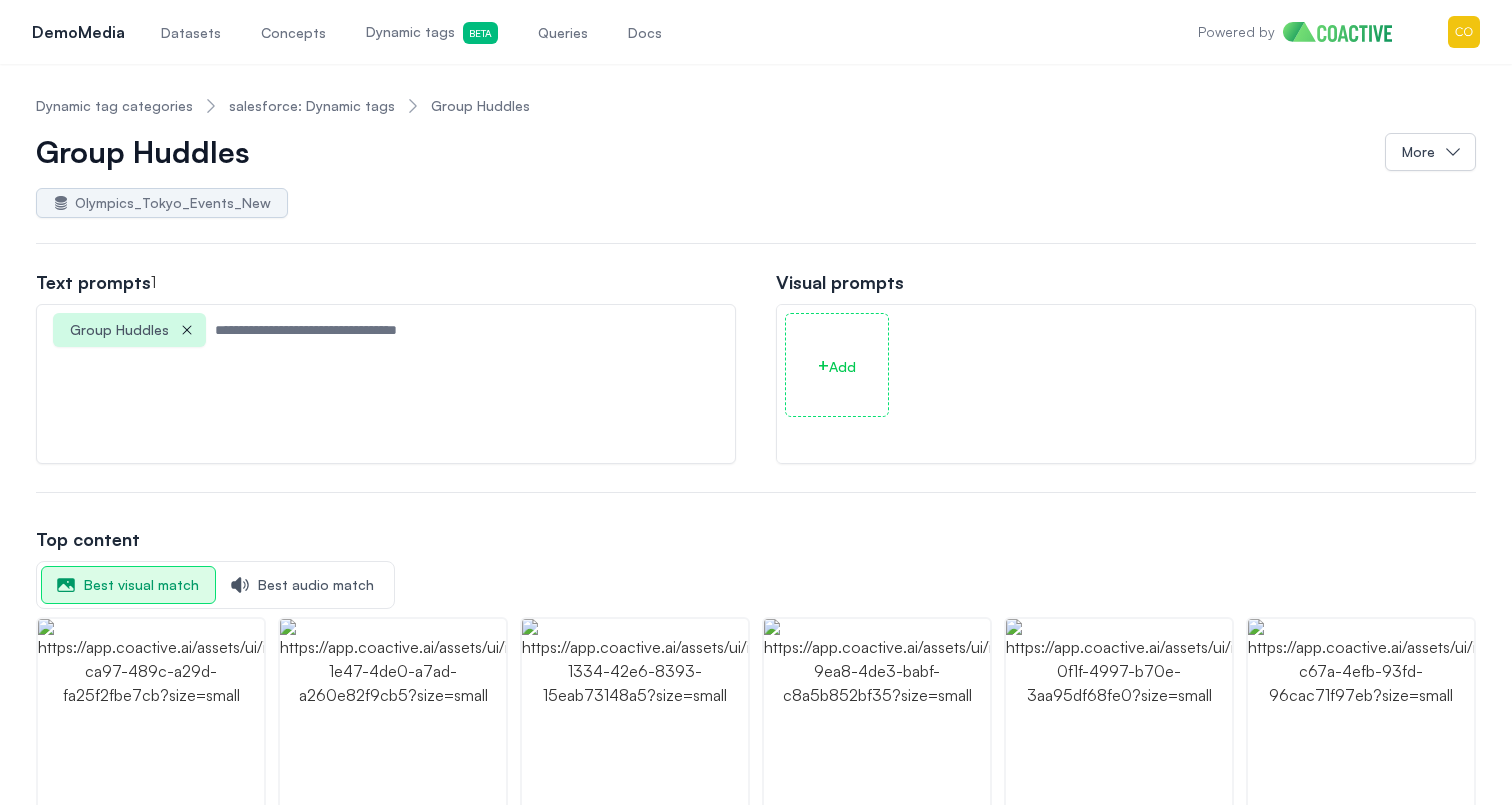 click at bounding box center [466, 330] 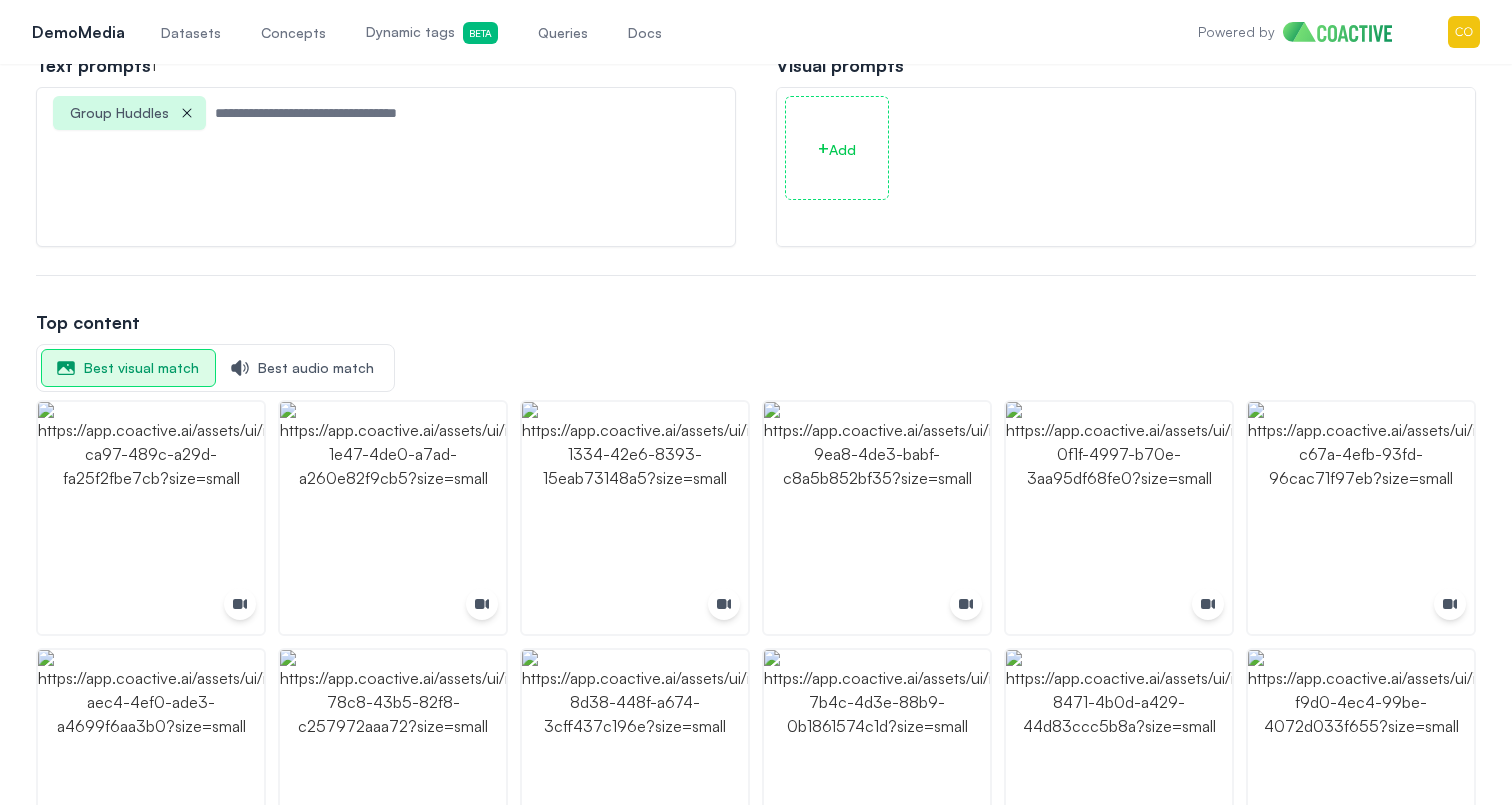 scroll, scrollTop: 0, scrollLeft: 0, axis: both 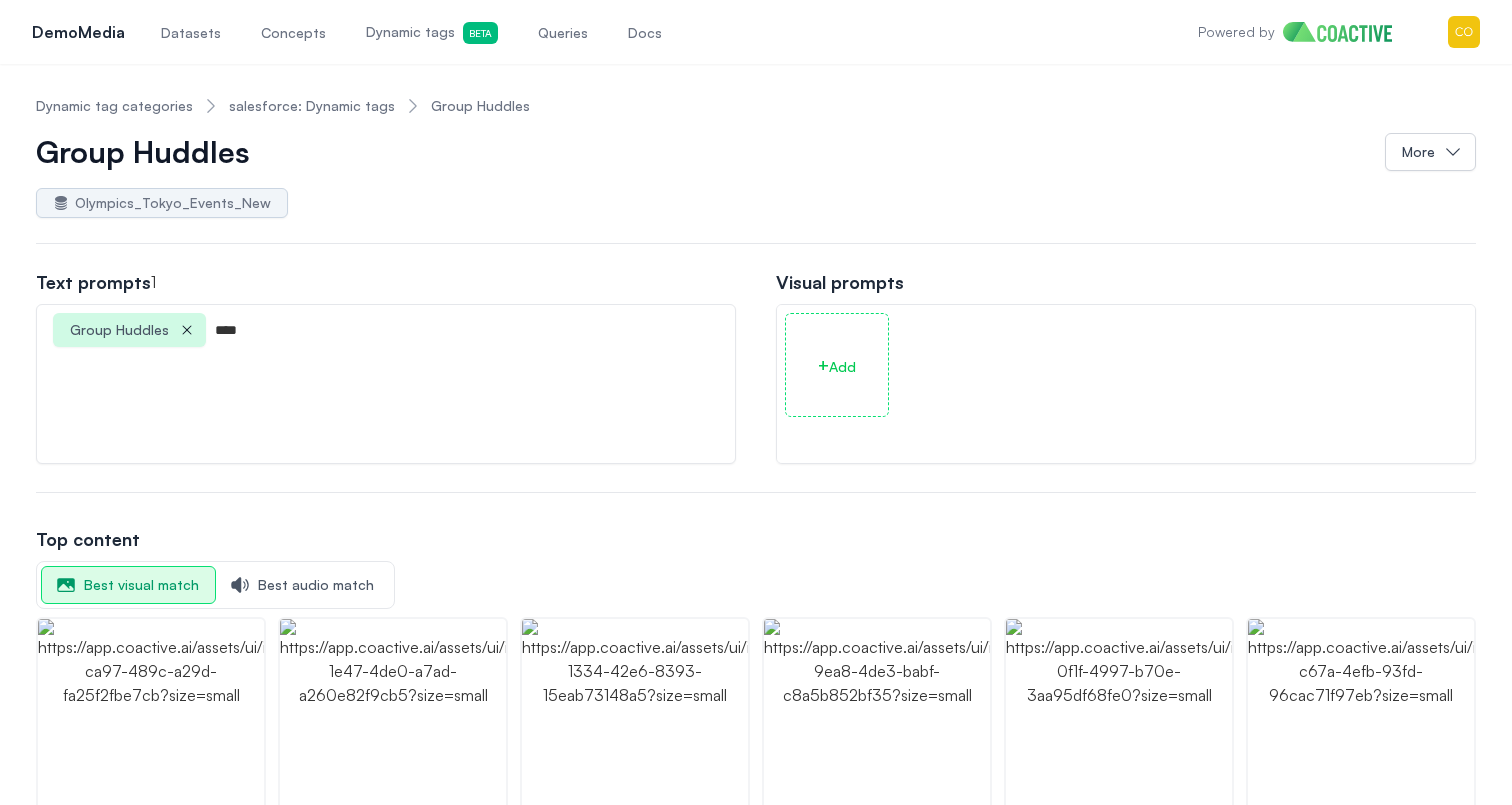 type on "*****" 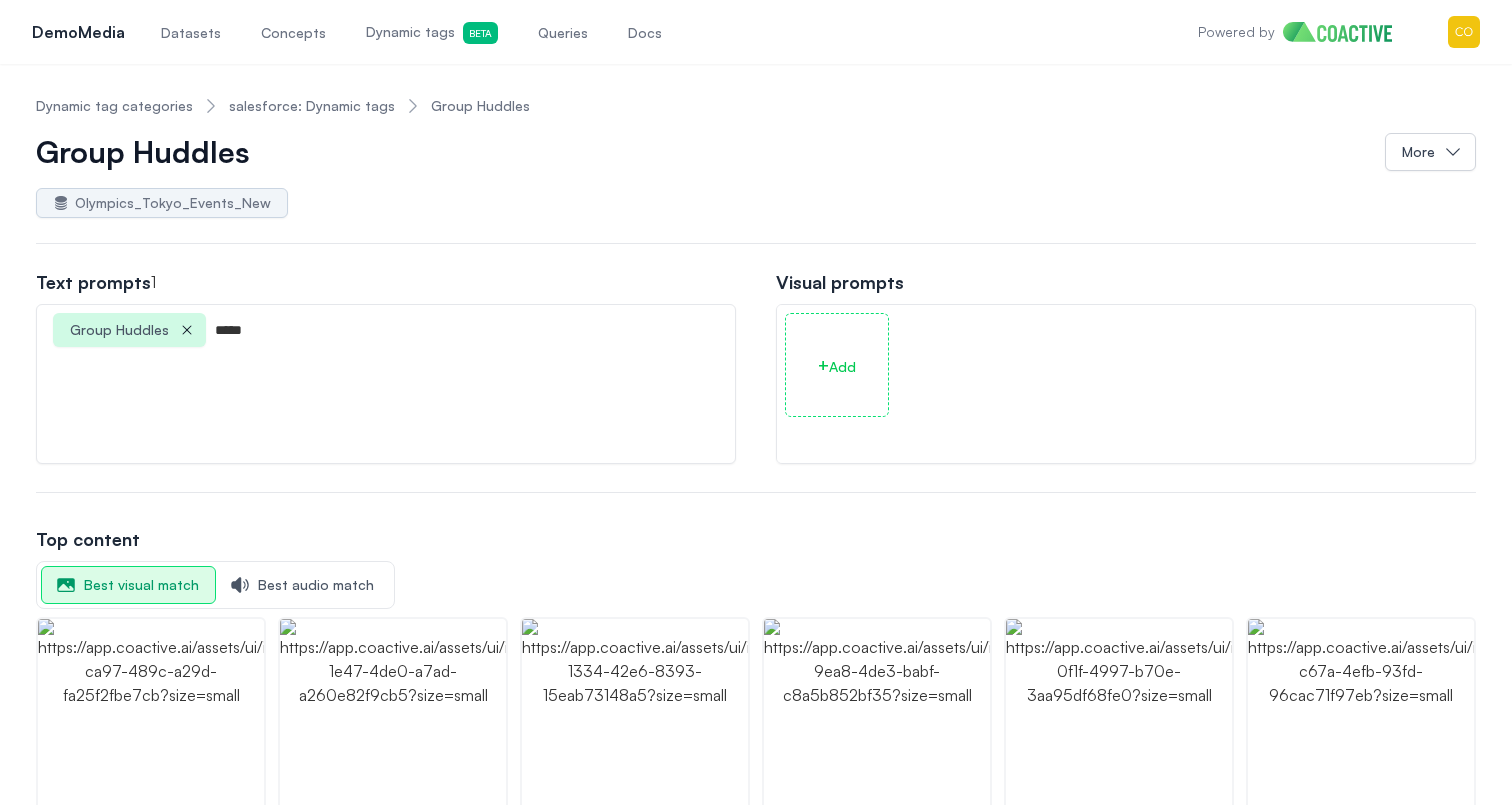type 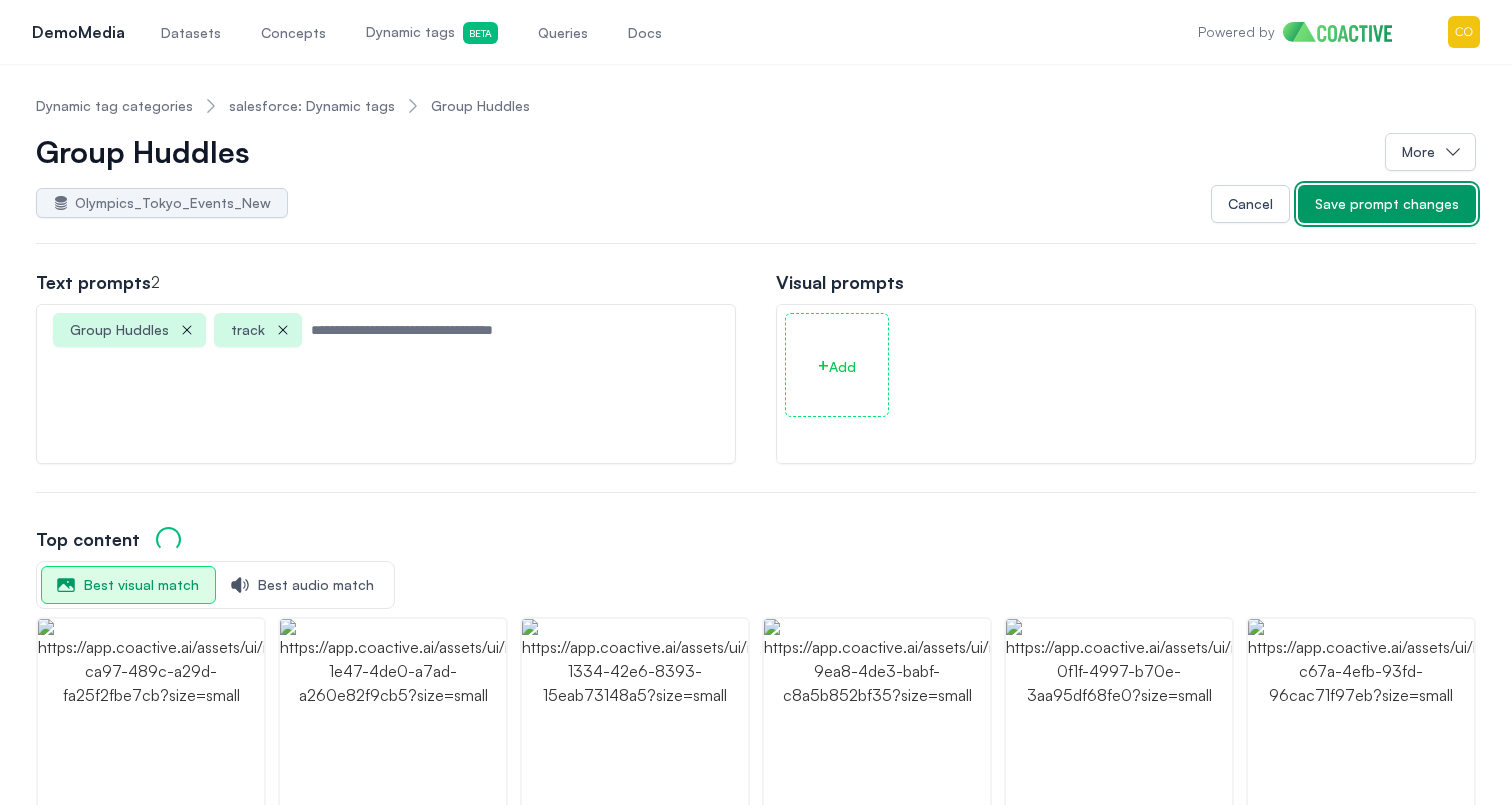 click on "Save prompt changes" at bounding box center [1387, 204] 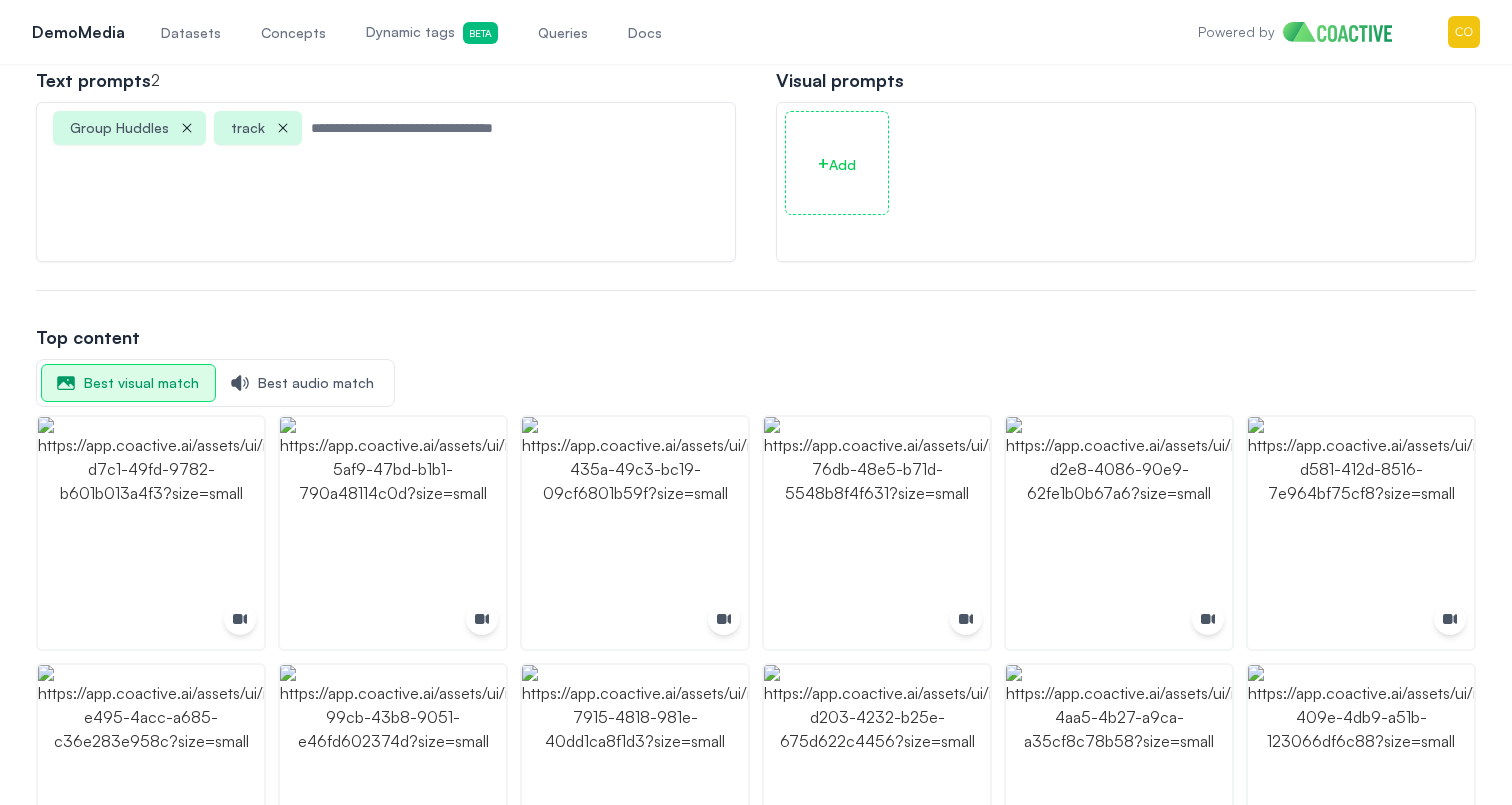 scroll, scrollTop: 206, scrollLeft: 0, axis: vertical 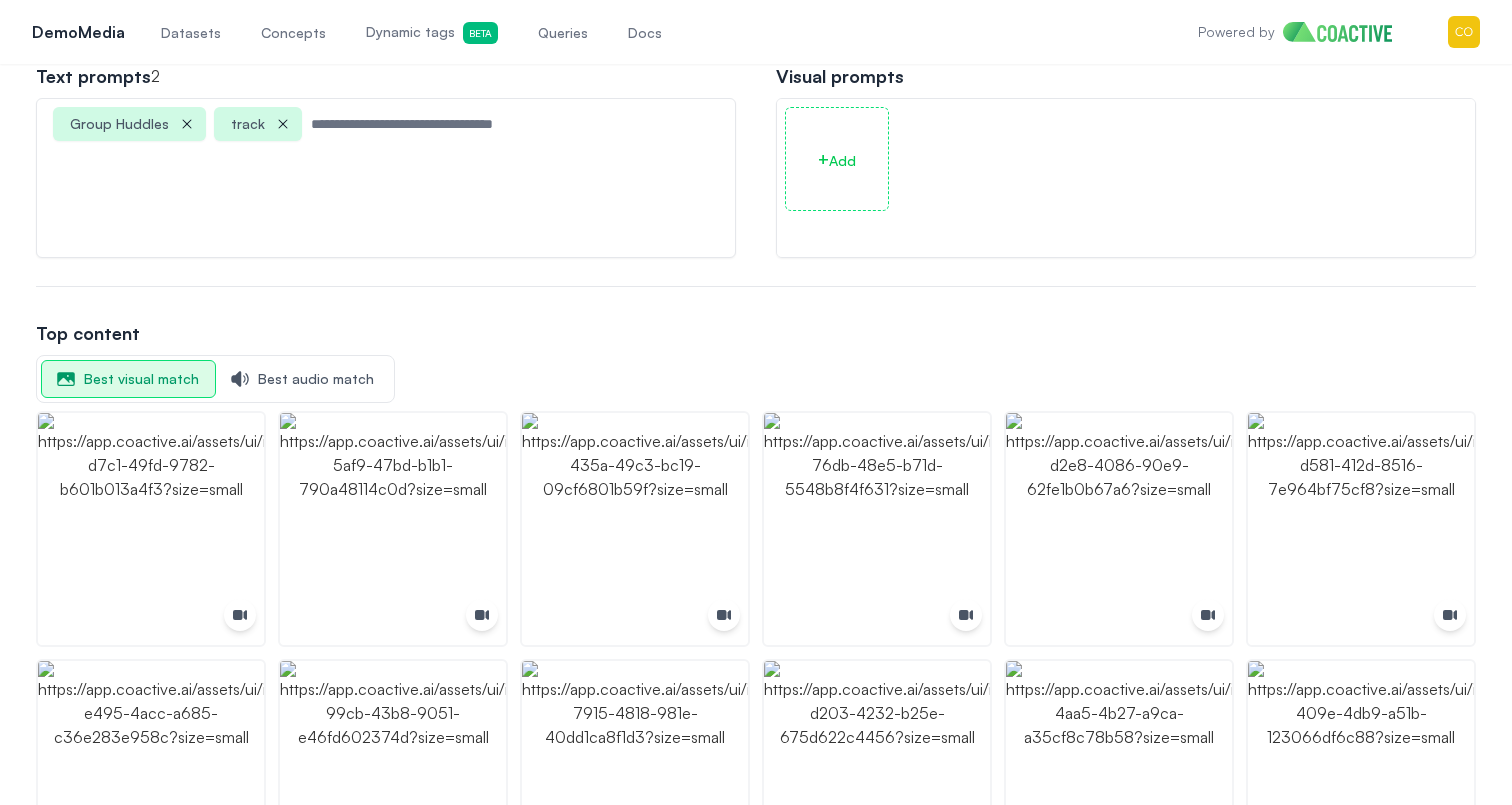 click on "Queries" at bounding box center [563, 33] 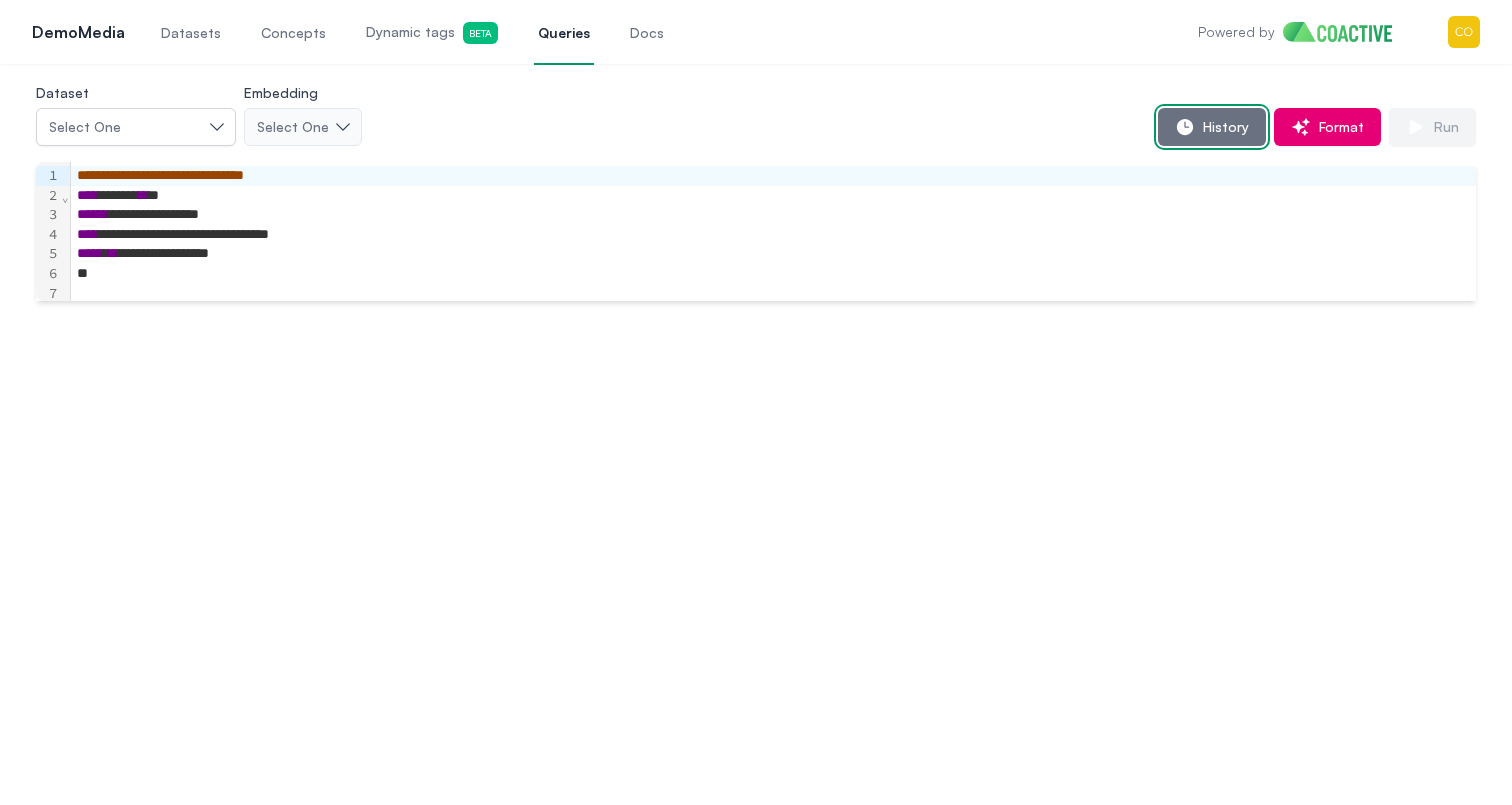 click on "History" at bounding box center (1222, 127) 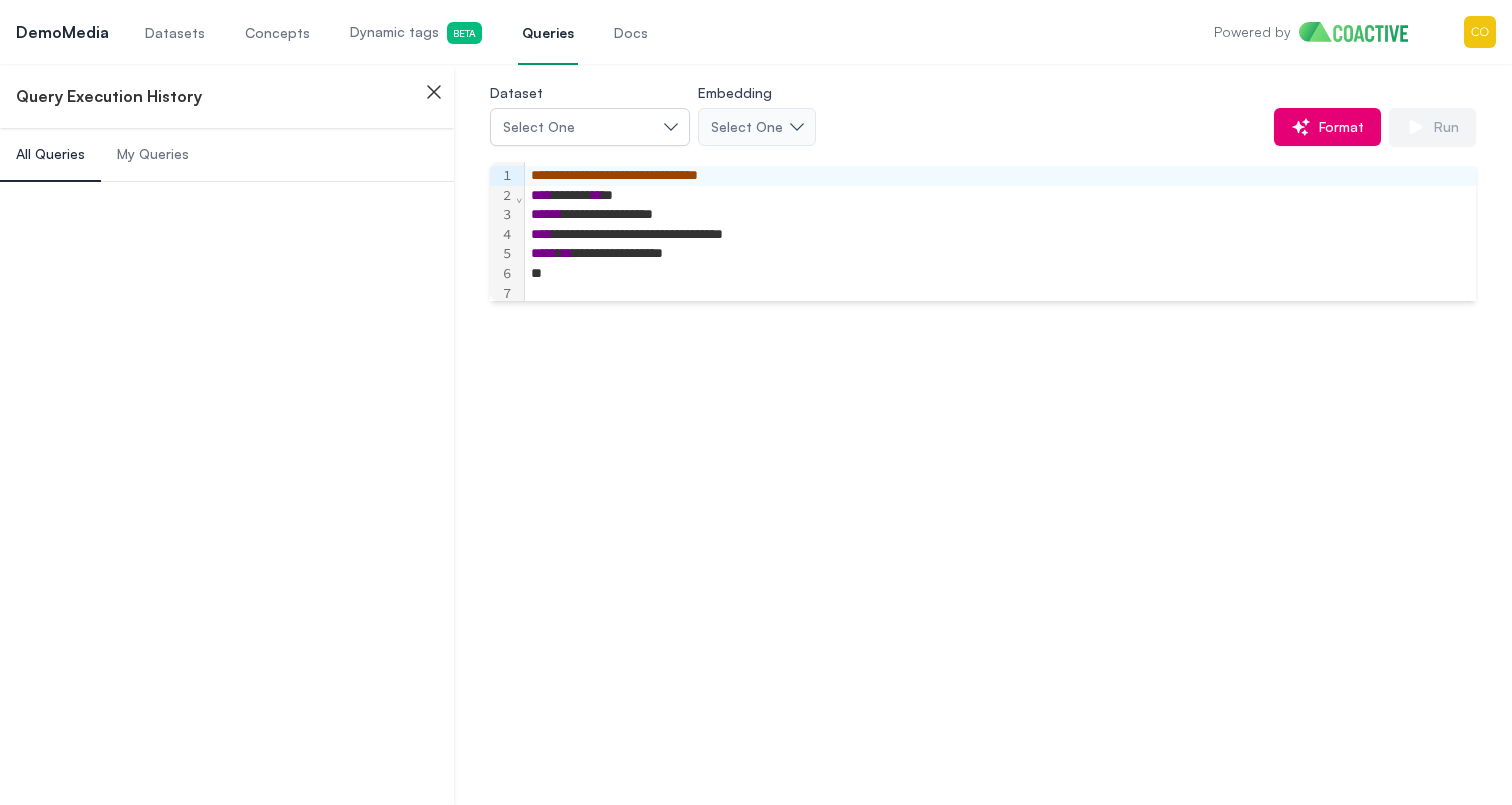 click on "My Queries" at bounding box center [153, 154] 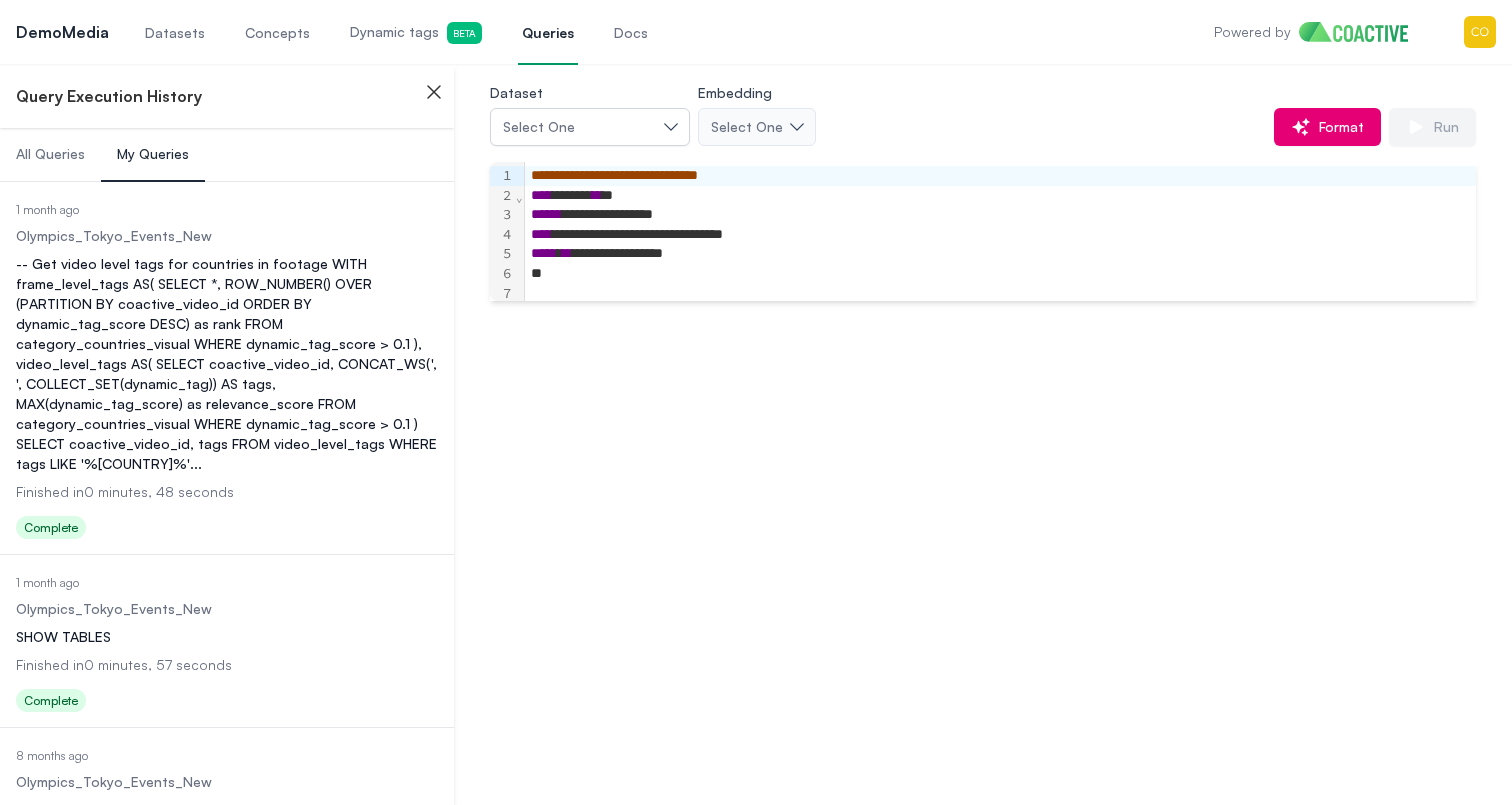 scroll, scrollTop: 674, scrollLeft: 0, axis: vertical 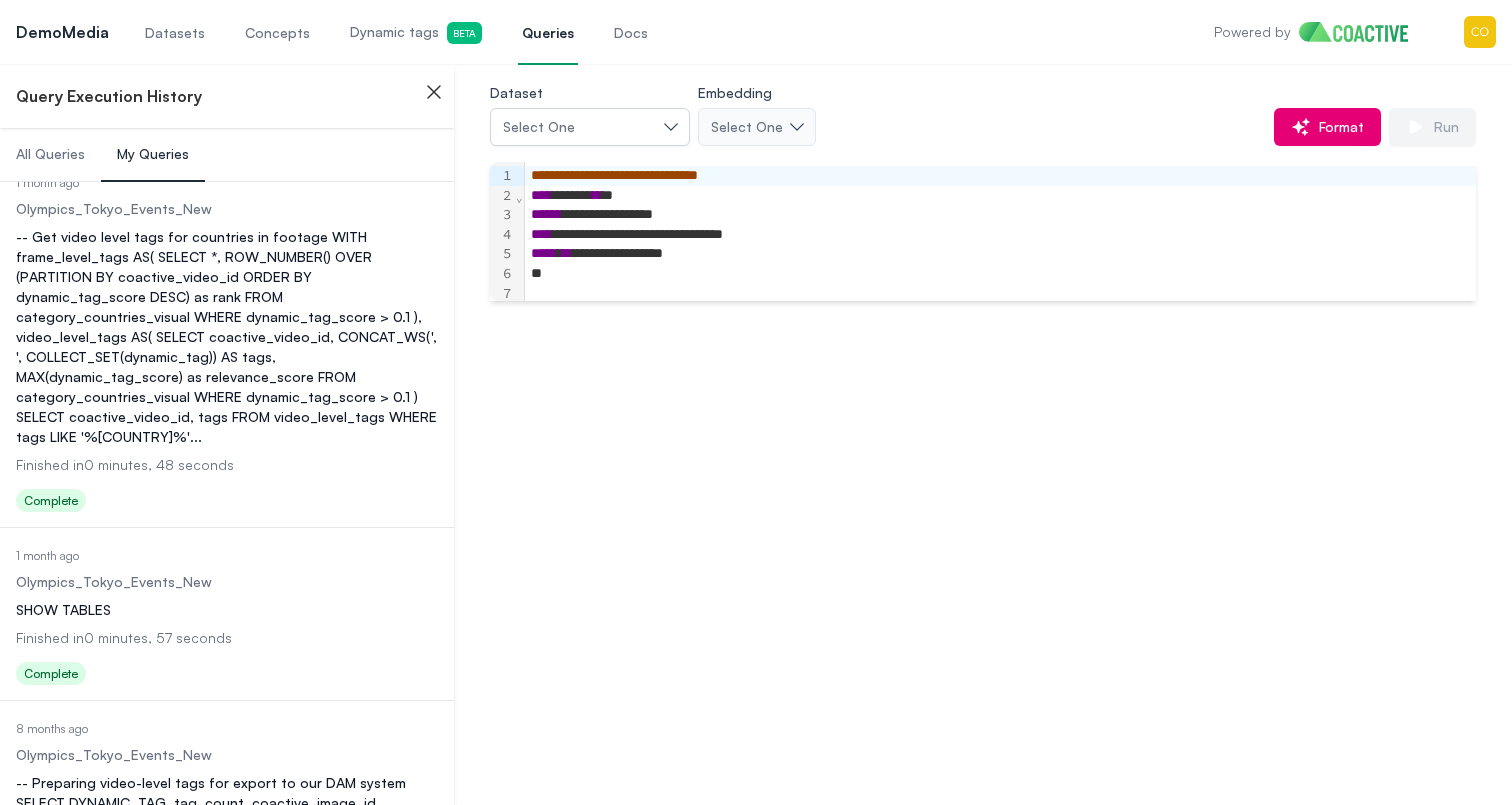 click on "Olympics_Tokyo_Events_New" at bounding box center [227, 582] 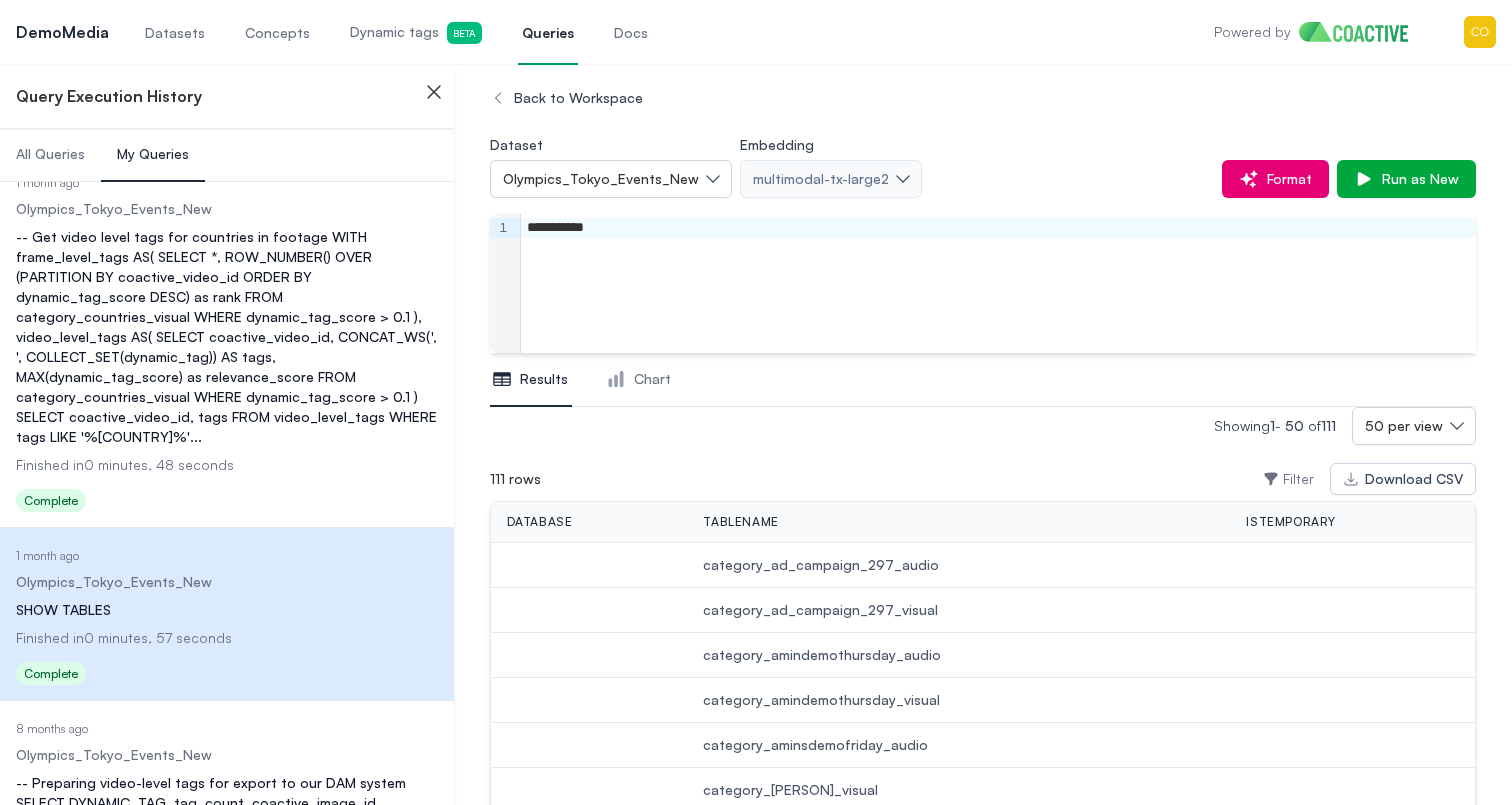 click on "-- Get video level tags for countries in footage
WITH frame_level_tags AS(
SELECT
*,
ROW_NUMBER() OVER (PARTITION BY coactive_video_id ORDER BY dynamic_tag_score DESC) as rank
FROM category_countries_visual
WHERE dynamic_tag_score > 0.1
),
video_level_tags AS(
SELECT
coactive_video_id,
CONCAT_WS(', ', COLLECT_SET(dynamic_tag)) AS tags,
MAX(dynamic_tag_score) as relevance_score
FROM category_countries_visual
WHERE dynamic_tag_score > 0.1
)
SELECT
coactive_video_id,
tags
FROM
video_level_tags
WHERE
tags LIKE '%[COUNTRY]%'" at bounding box center (227, 337) 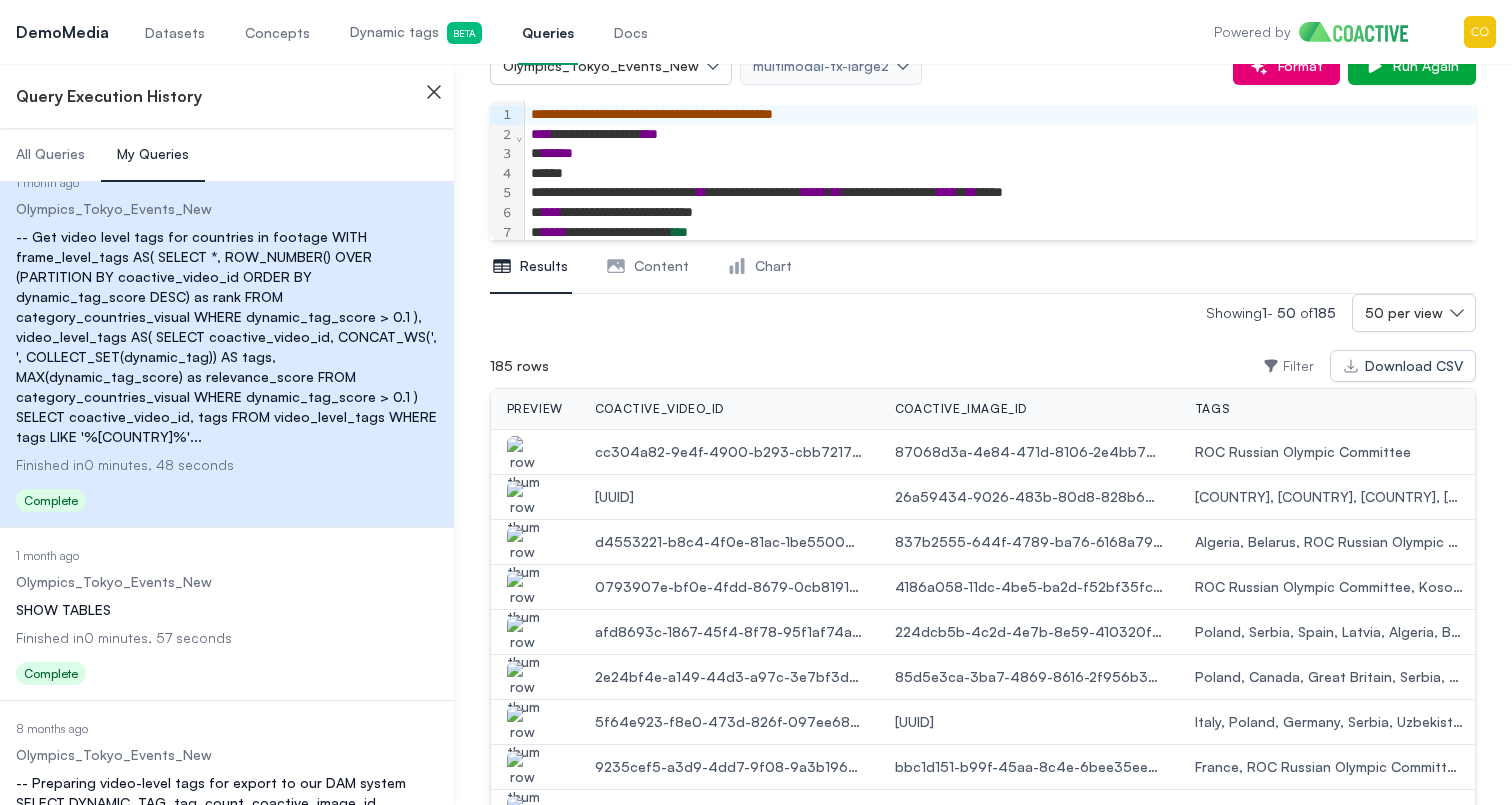 scroll, scrollTop: 115, scrollLeft: 0, axis: vertical 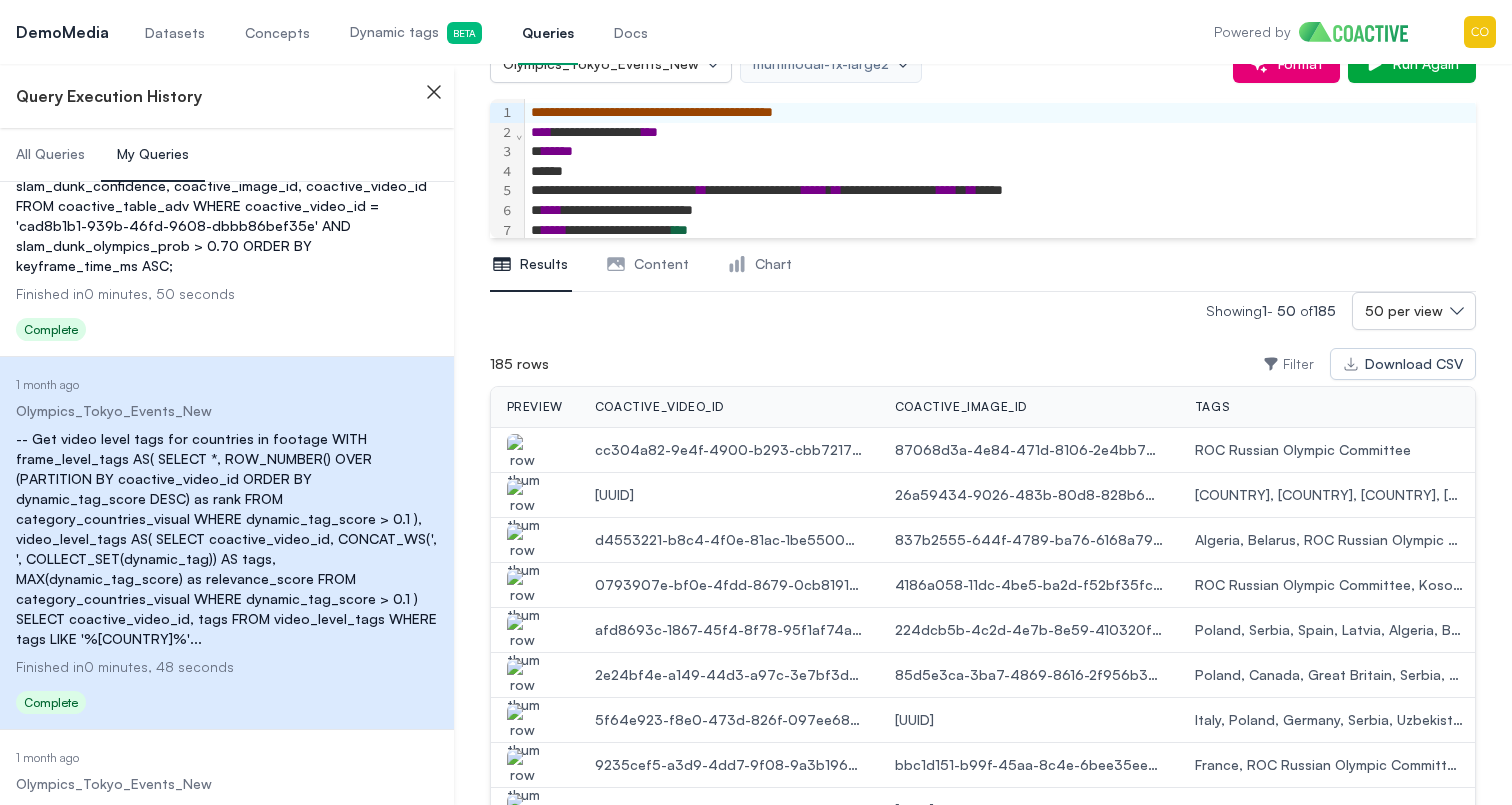 click on "-- Slam Dunk Scenes for NBA Demo (Concept: slam_dunk_olympics)
SELECT
FROM_UNIXTIME(keyframe_time_ms / 1000, 'HH:mm:ss') AS slam_dunk_time,
slam_dunk_olympics_prob AS slam_dunk_confidence,
coactive_image_id,
coactive_video_id
FROM coactive_table_adv
WHERE coactive_video_id = 'cad8b1b1-939b-46fd-9608-dbbb86bef35e'
AND slam_dunk_olympics_prob > 0.70
ORDER BY keyframe_time_ms ASC;" at bounding box center [227, 186] 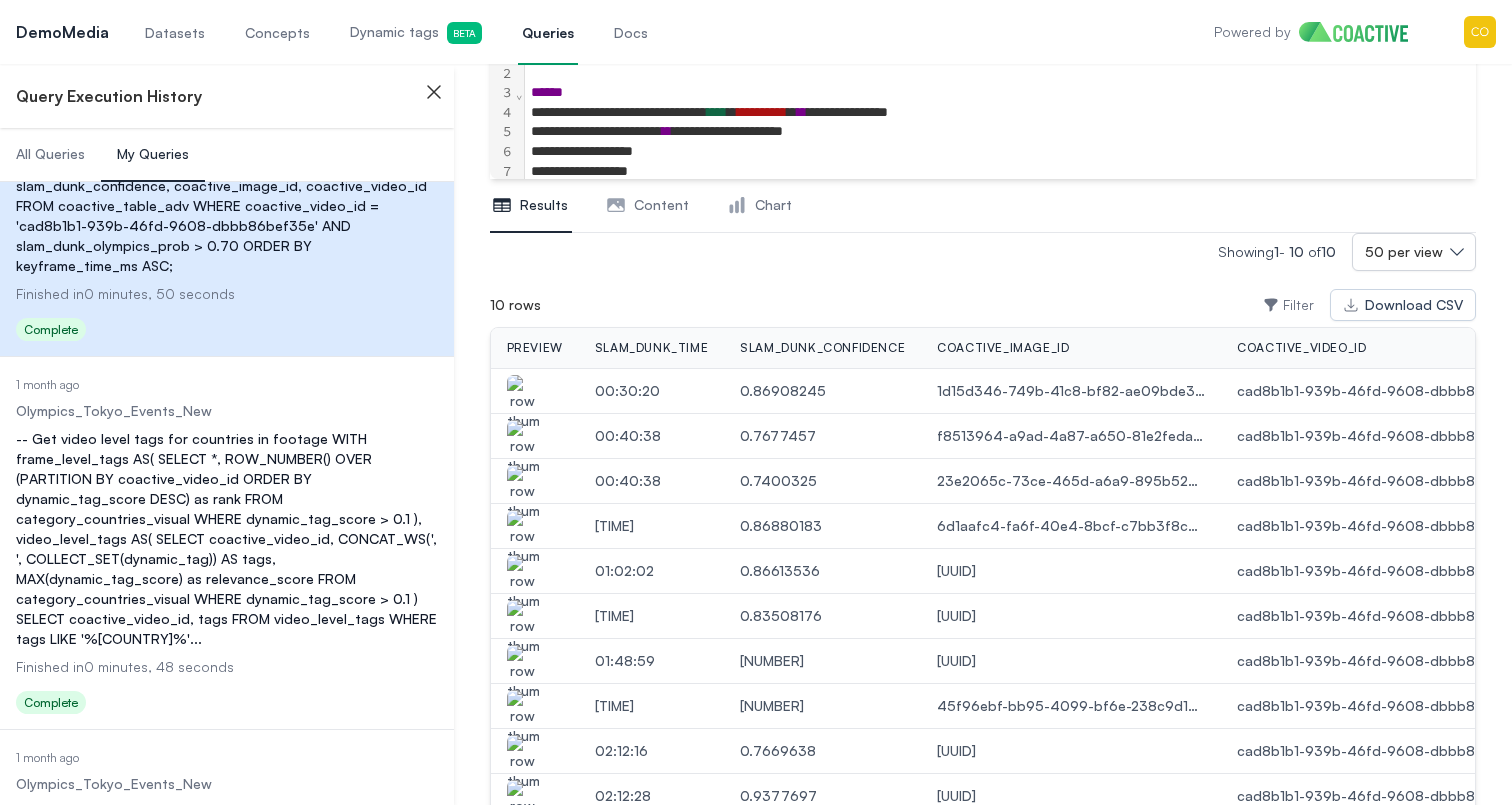 scroll, scrollTop: 178, scrollLeft: 0, axis: vertical 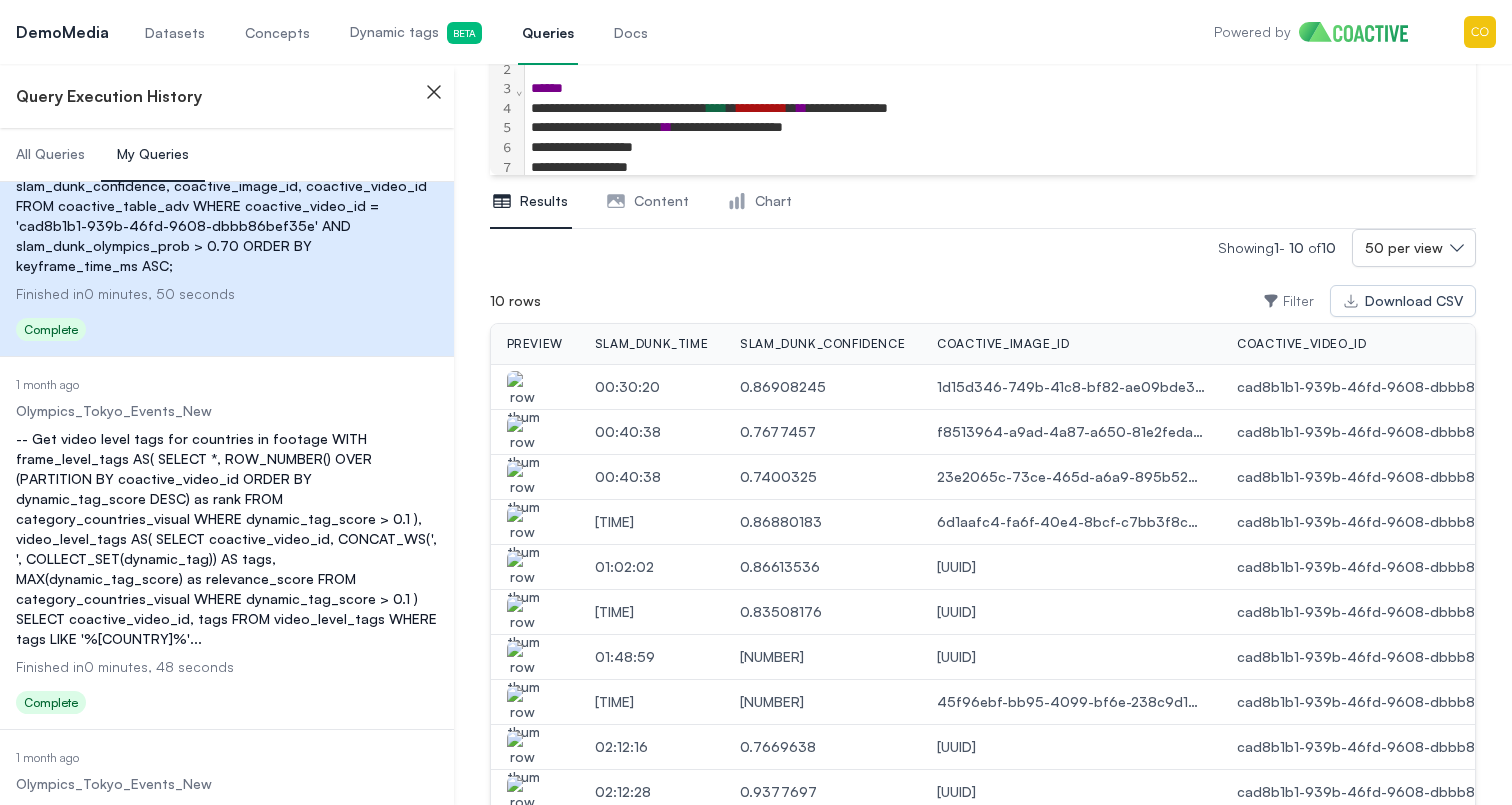 click at bounding box center (523, 399) 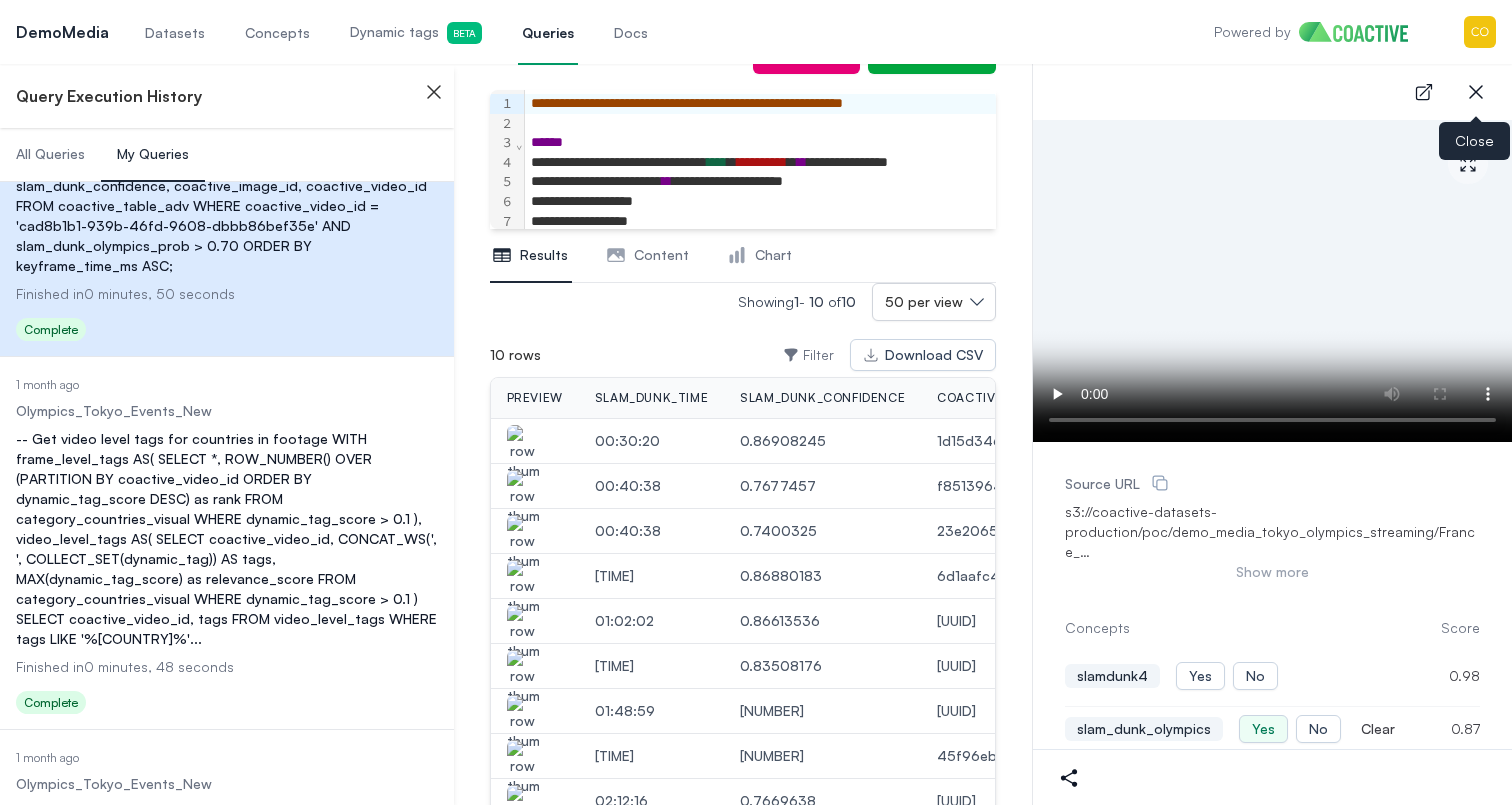 click 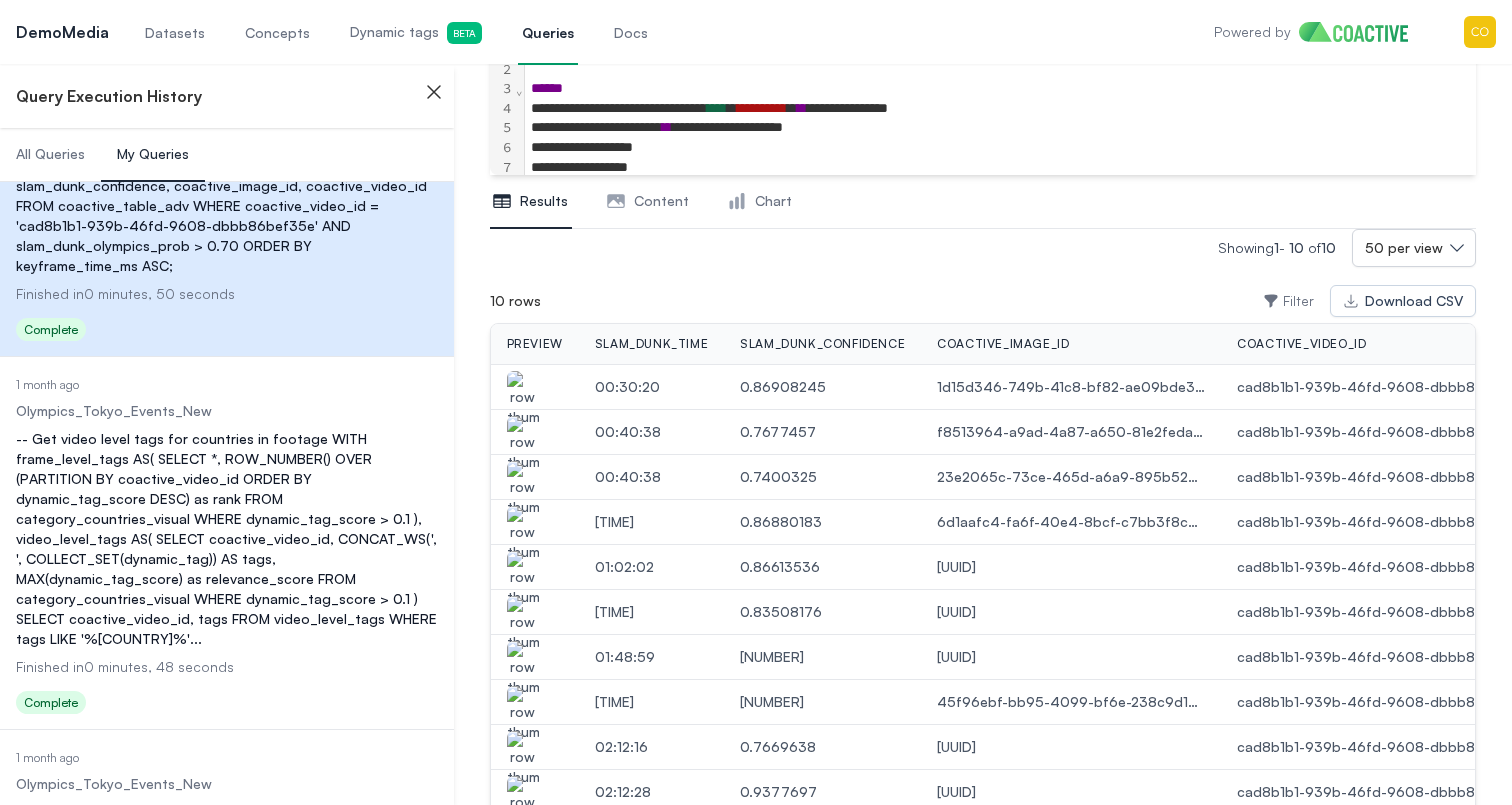 scroll, scrollTop: 0, scrollLeft: 0, axis: both 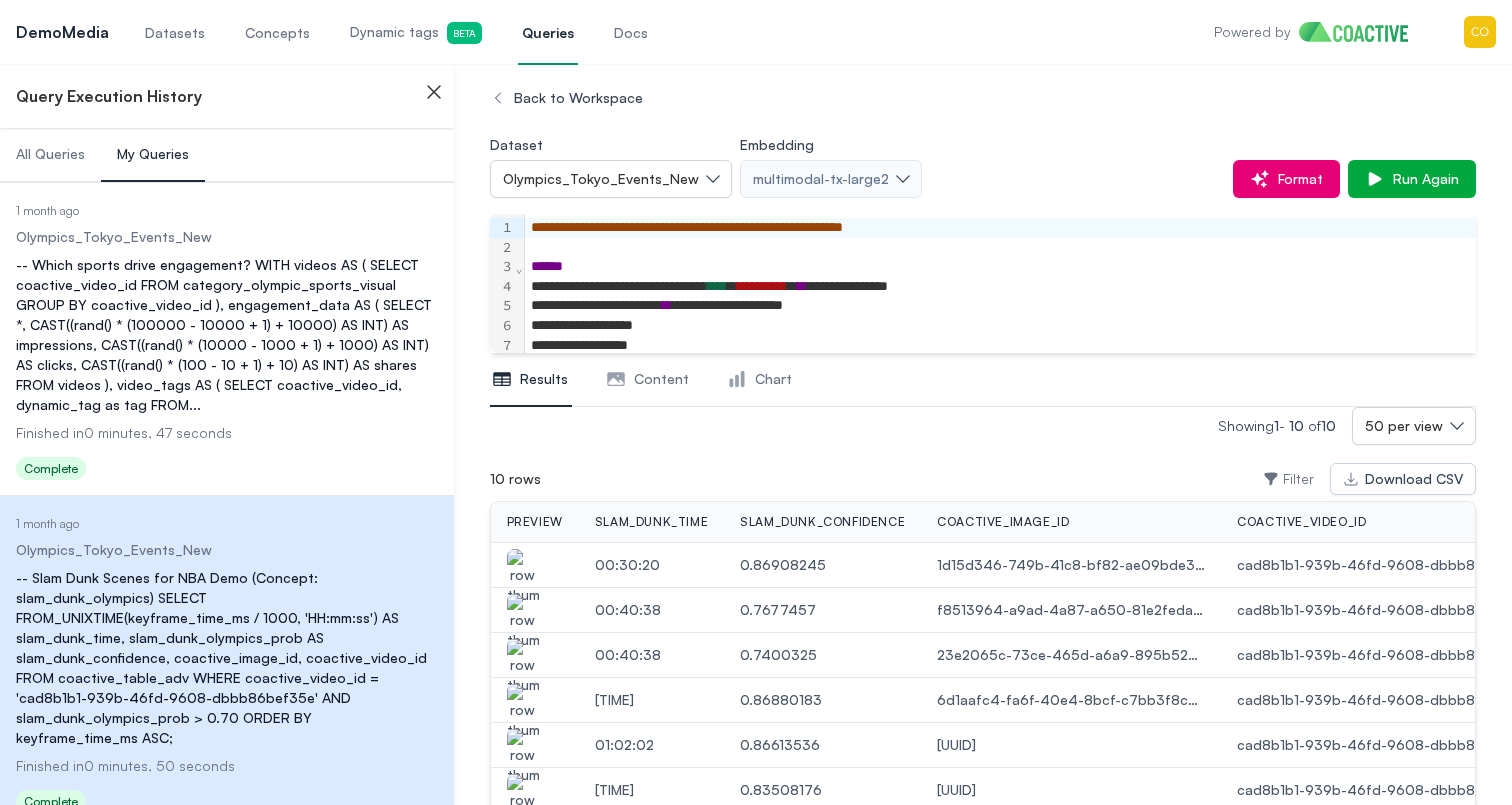 click on "-- Which sports drive engagement?
WITH videos AS (
SELECT coactive_video_id
FROM category_olympic_sports_visual
GROUP BY coactive_video_id
),
engagement_data AS (
SELECT
*,
CAST((rand() * (100000 - 10000 + 1) + 10000) AS INT) AS impressions,
CAST((rand() * (10000 - 1000 + 1) + 1000) AS INT) AS clicks,
CAST((rand() * (100 - 10 + 1) + 10) AS INT) AS shares
FROM videos
),
video_tags AS (
SELECT
coactive_video_id,
dynamic_tag as tag
FROM ..." at bounding box center [227, 335] 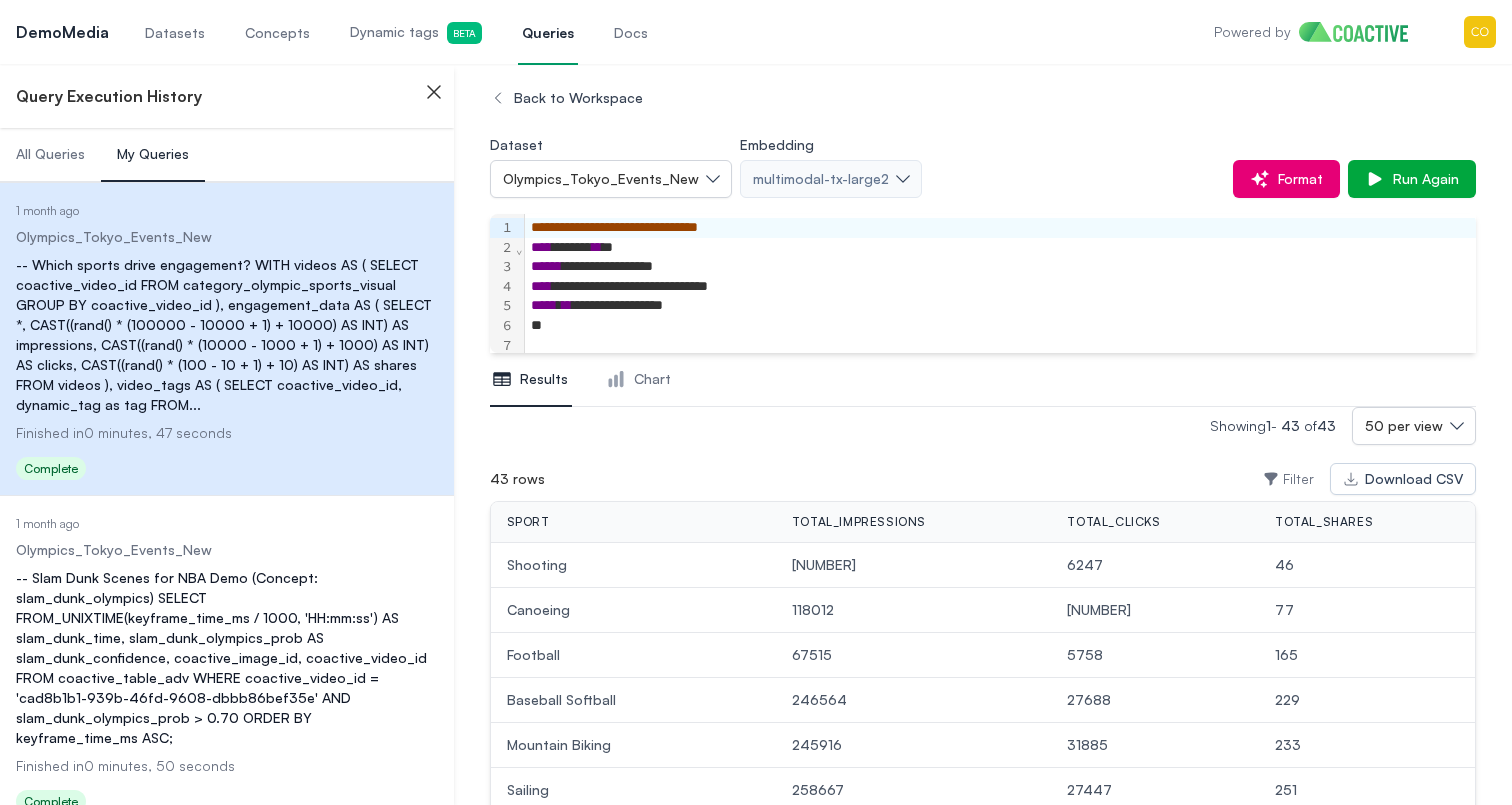 click on "Chart" at bounding box center (652, 379) 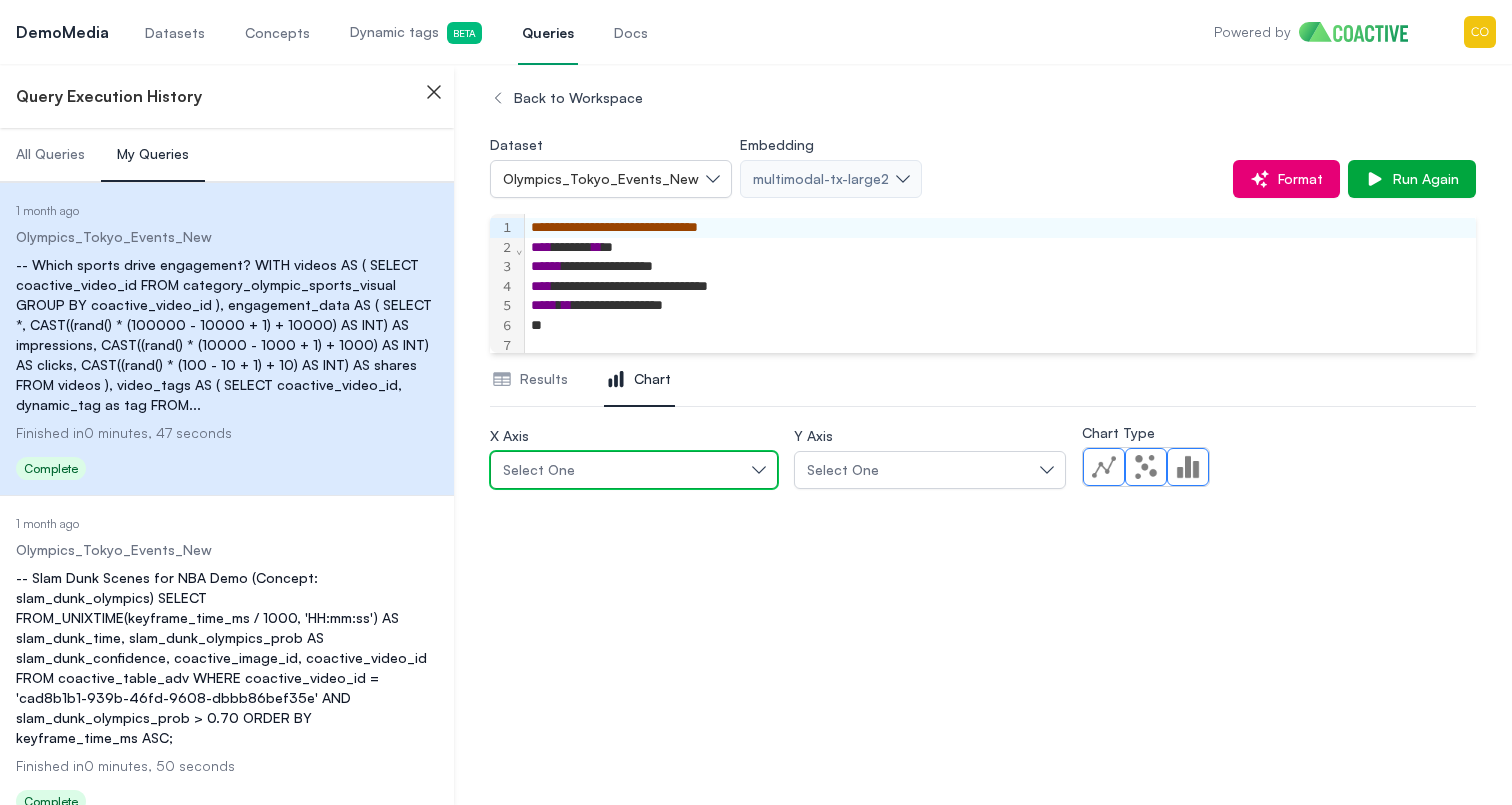 click on "Select One" at bounding box center (624, 470) 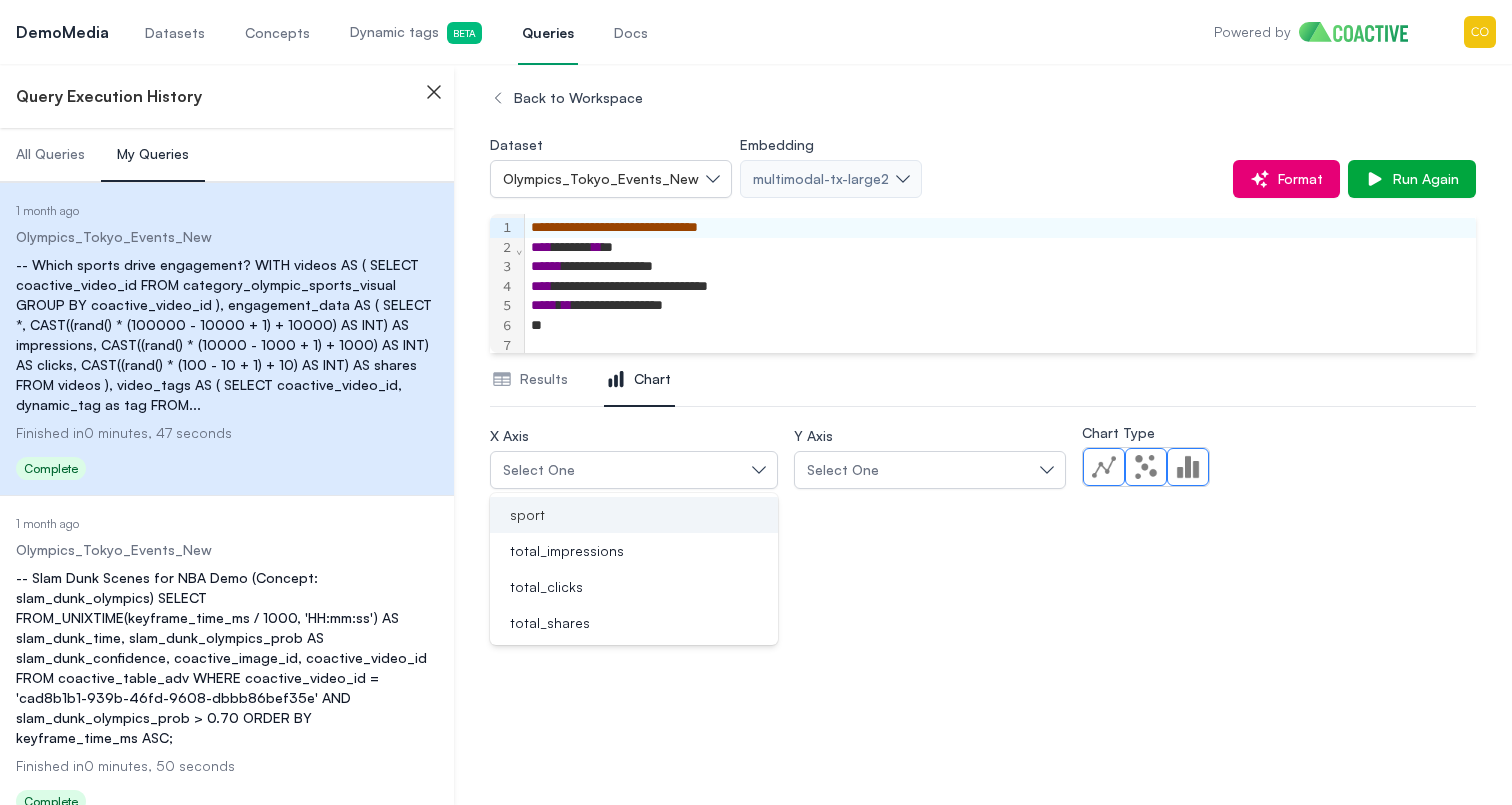 click on "sport" at bounding box center (622, 515) 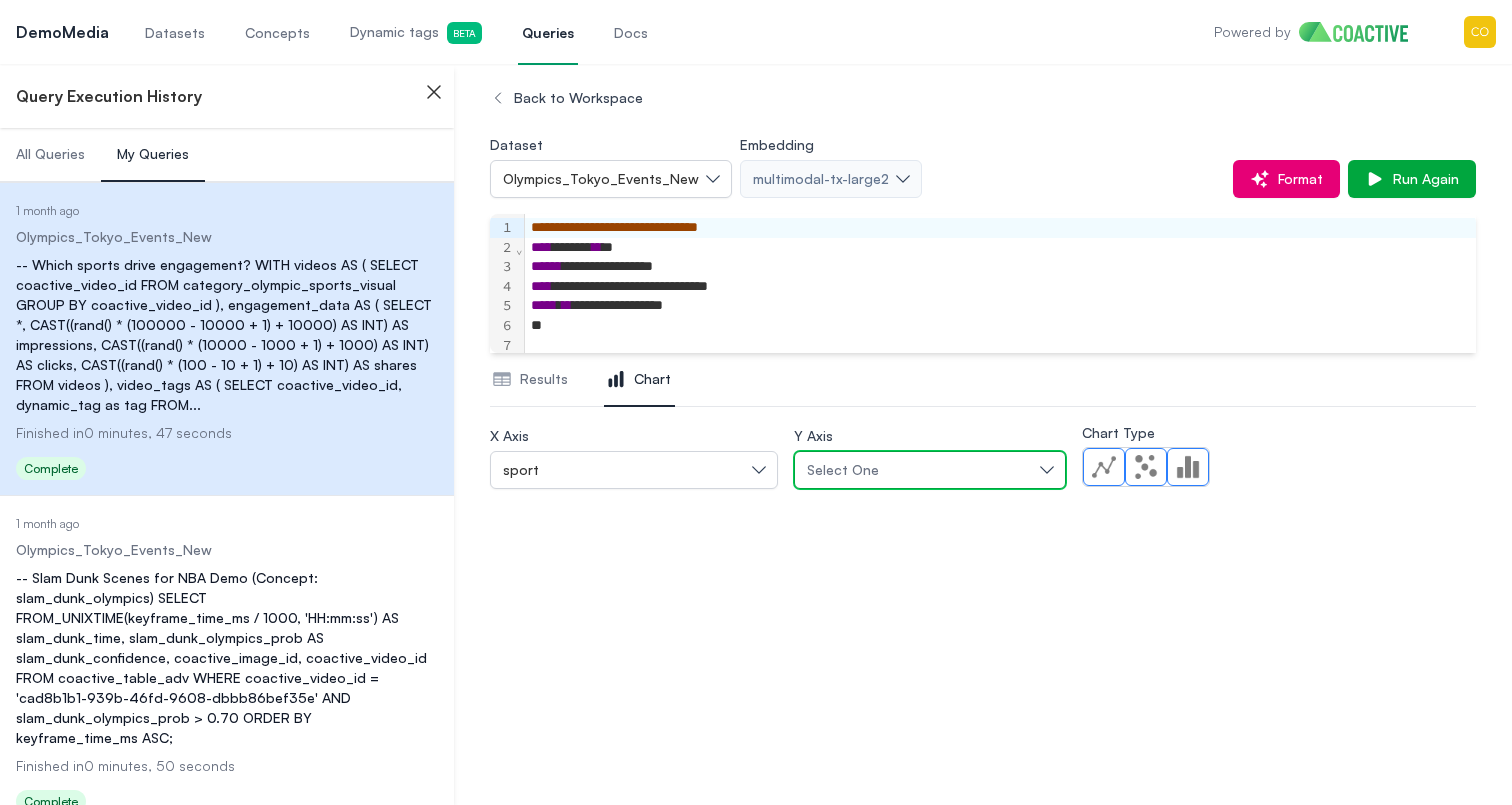 click on "Select One" at bounding box center (843, 470) 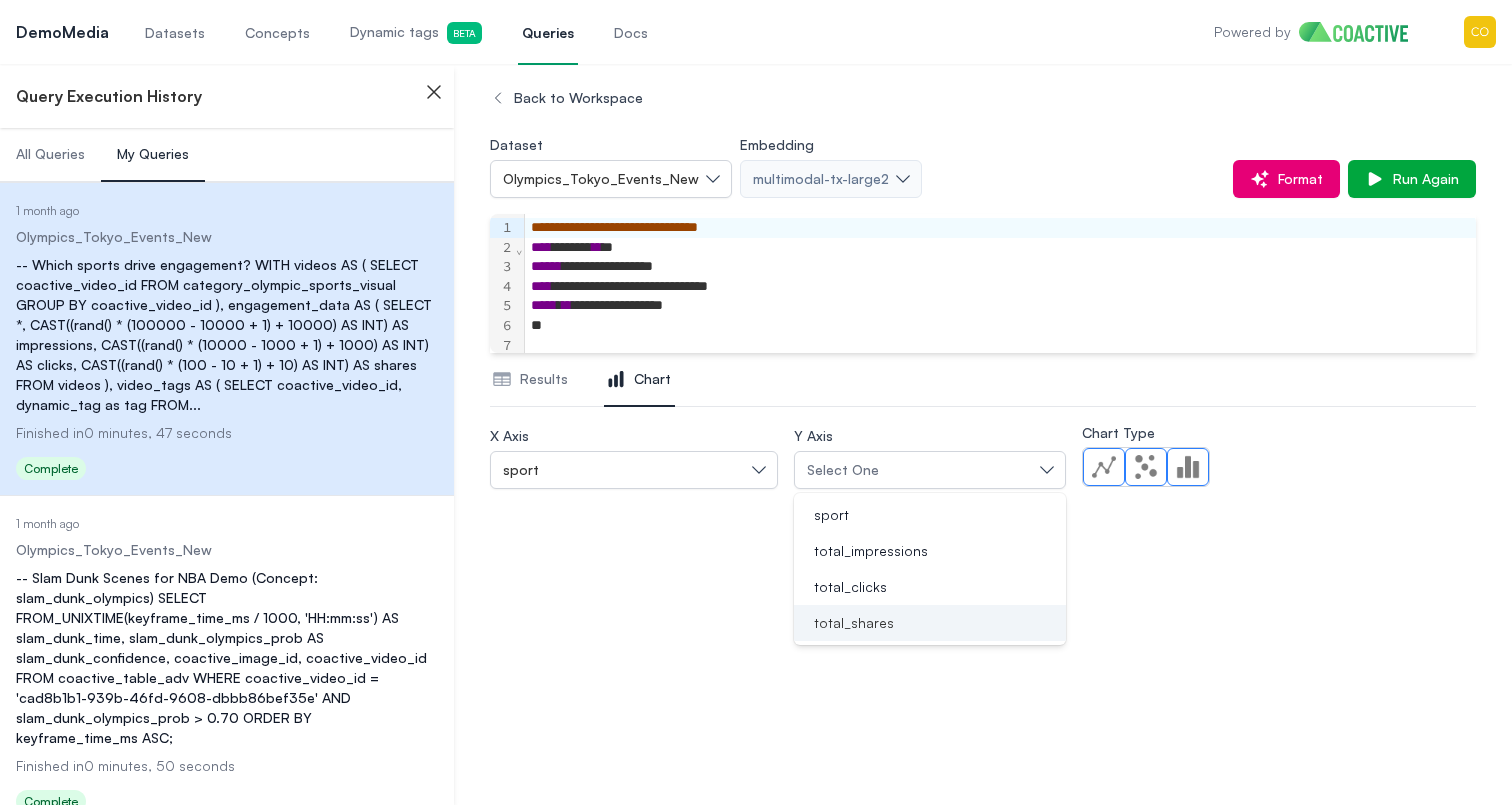 click on "total_shares" at bounding box center (854, 623) 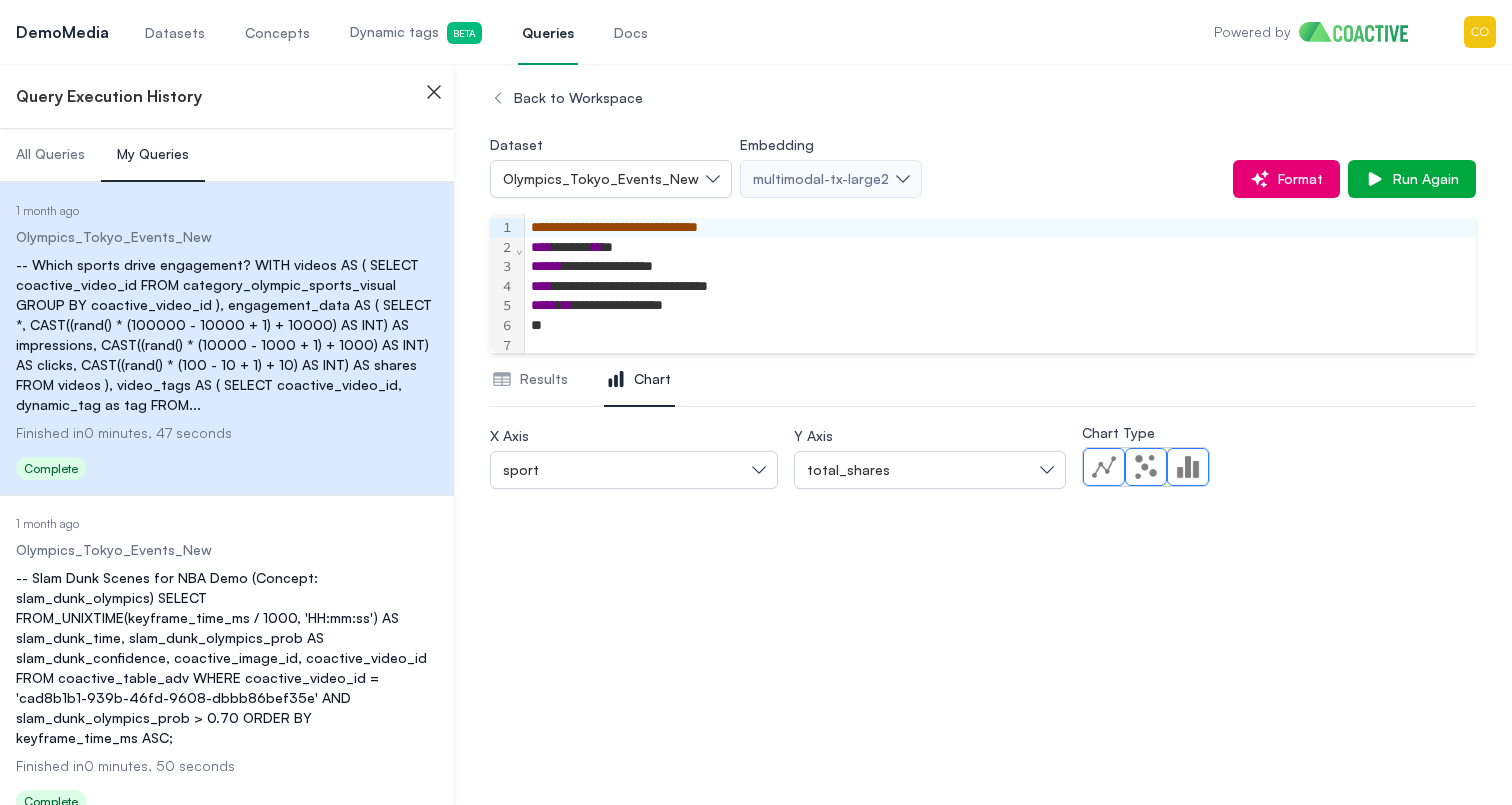 click at bounding box center (1188, 467) 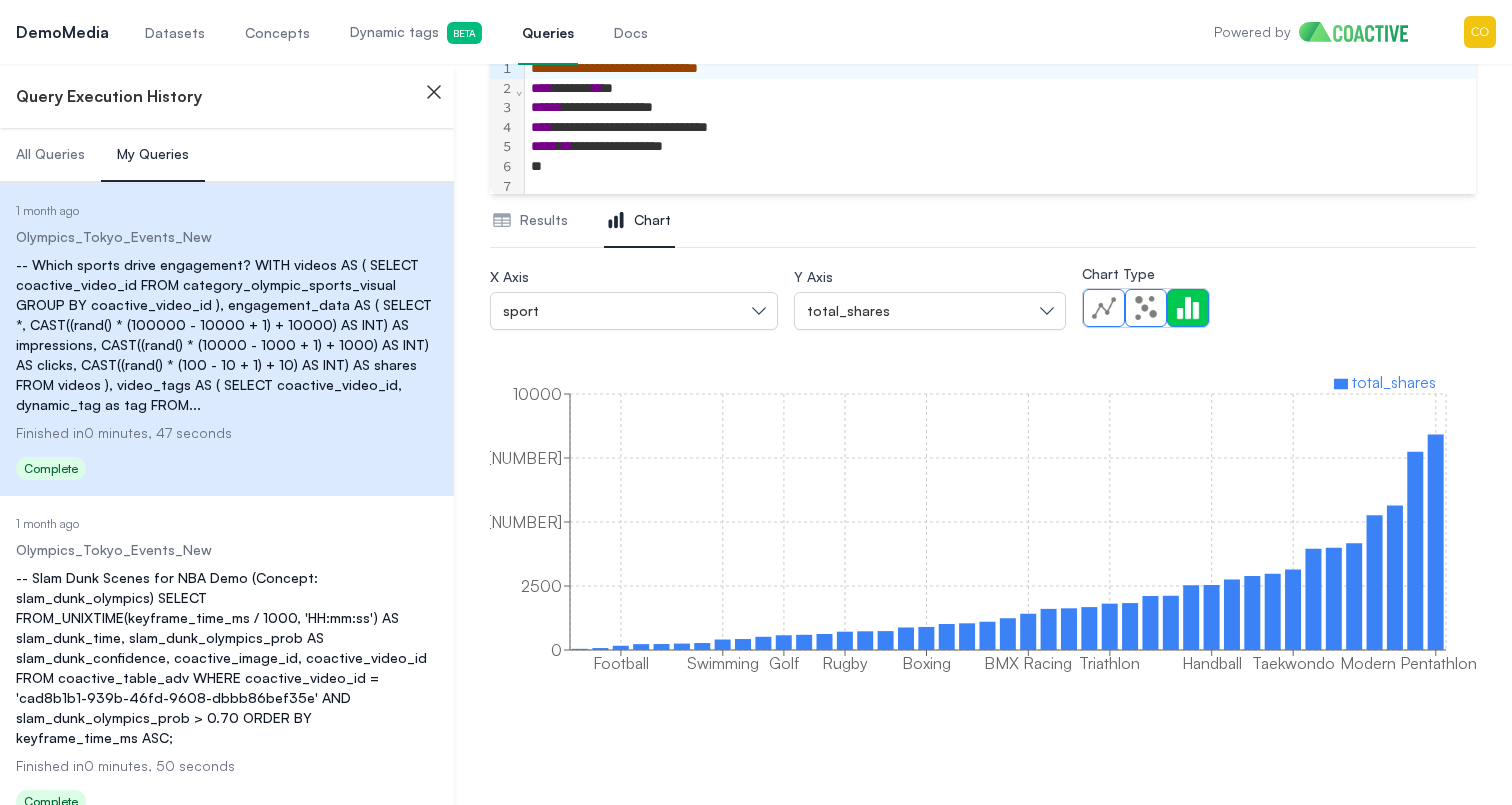 scroll, scrollTop: 161, scrollLeft: 0, axis: vertical 